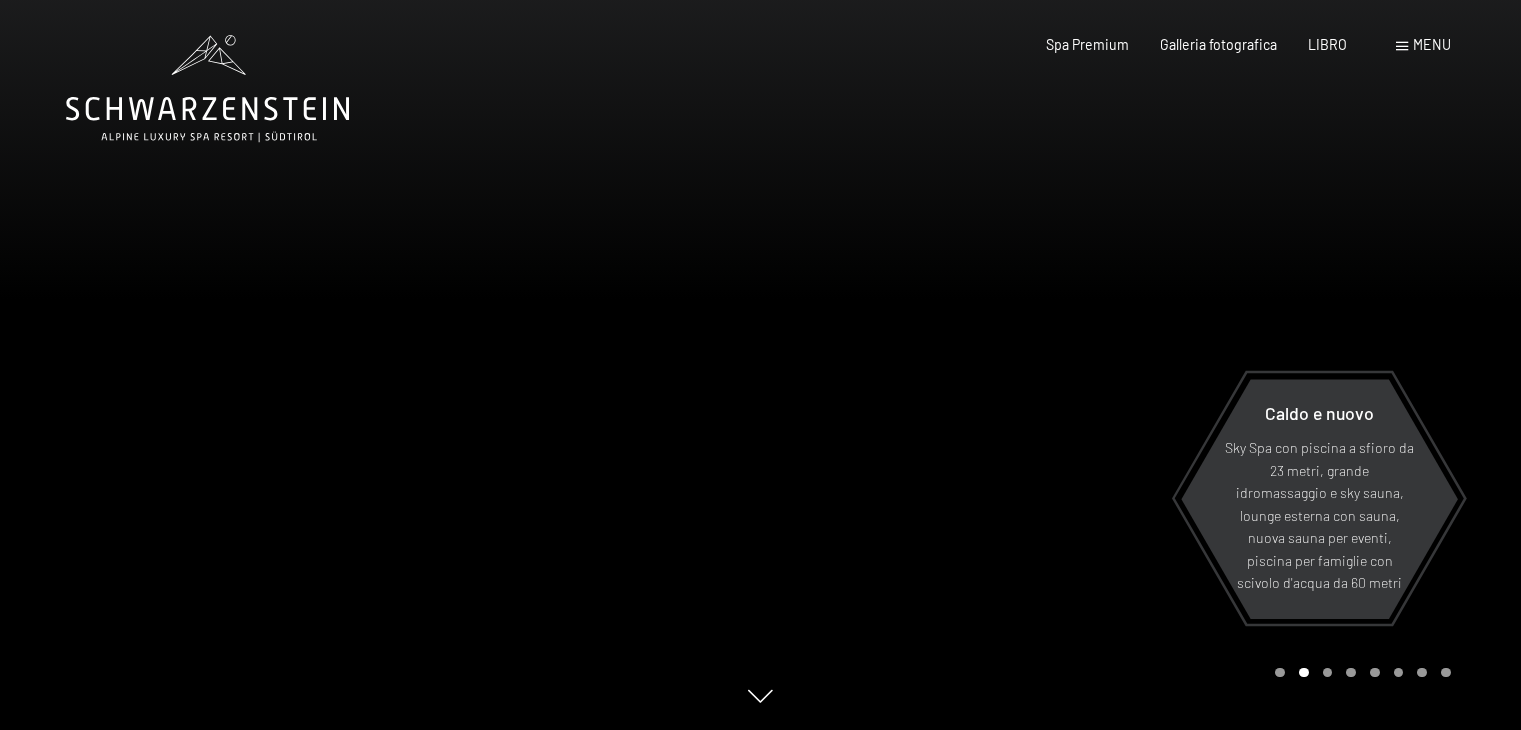 scroll, scrollTop: 0, scrollLeft: 0, axis: both 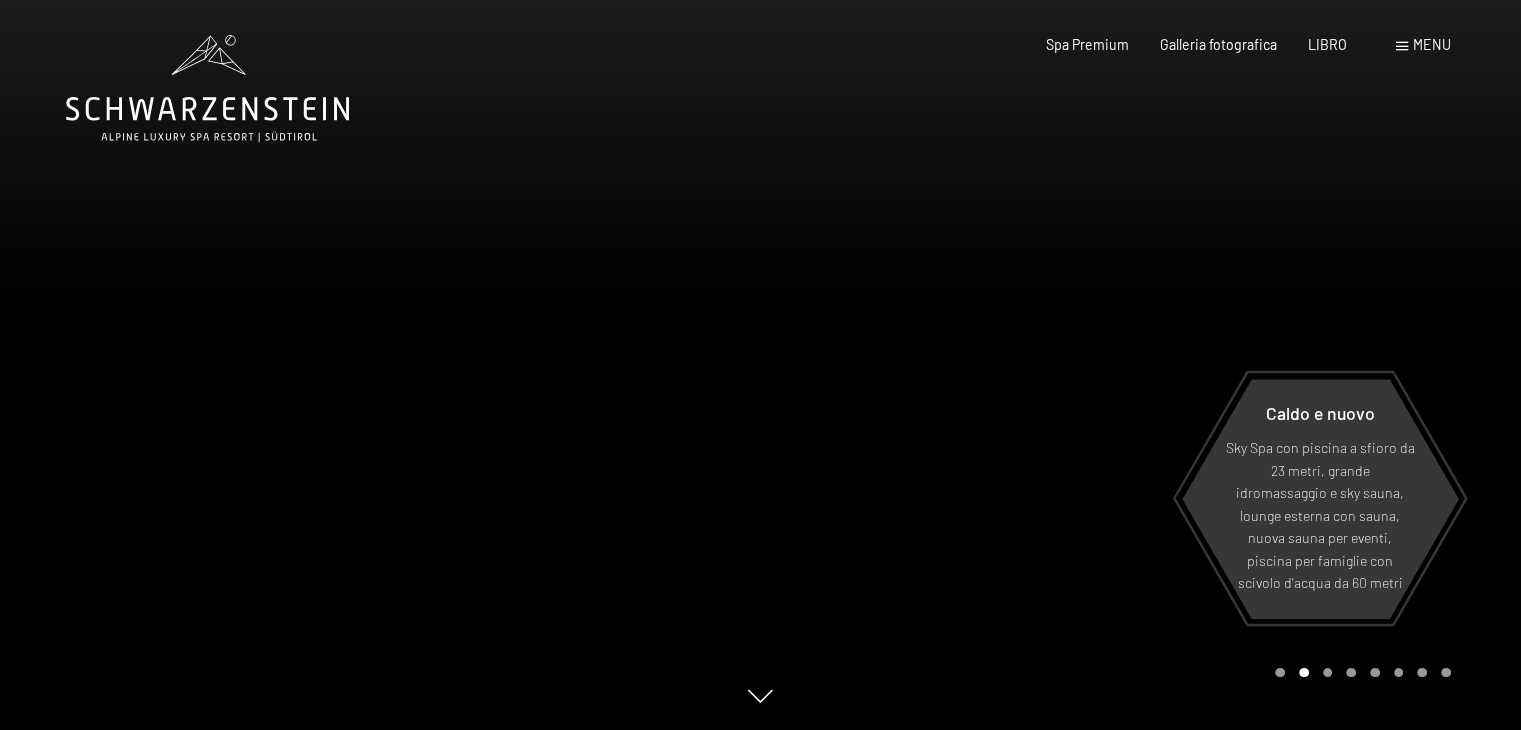click on "menu" at bounding box center [1432, 44] 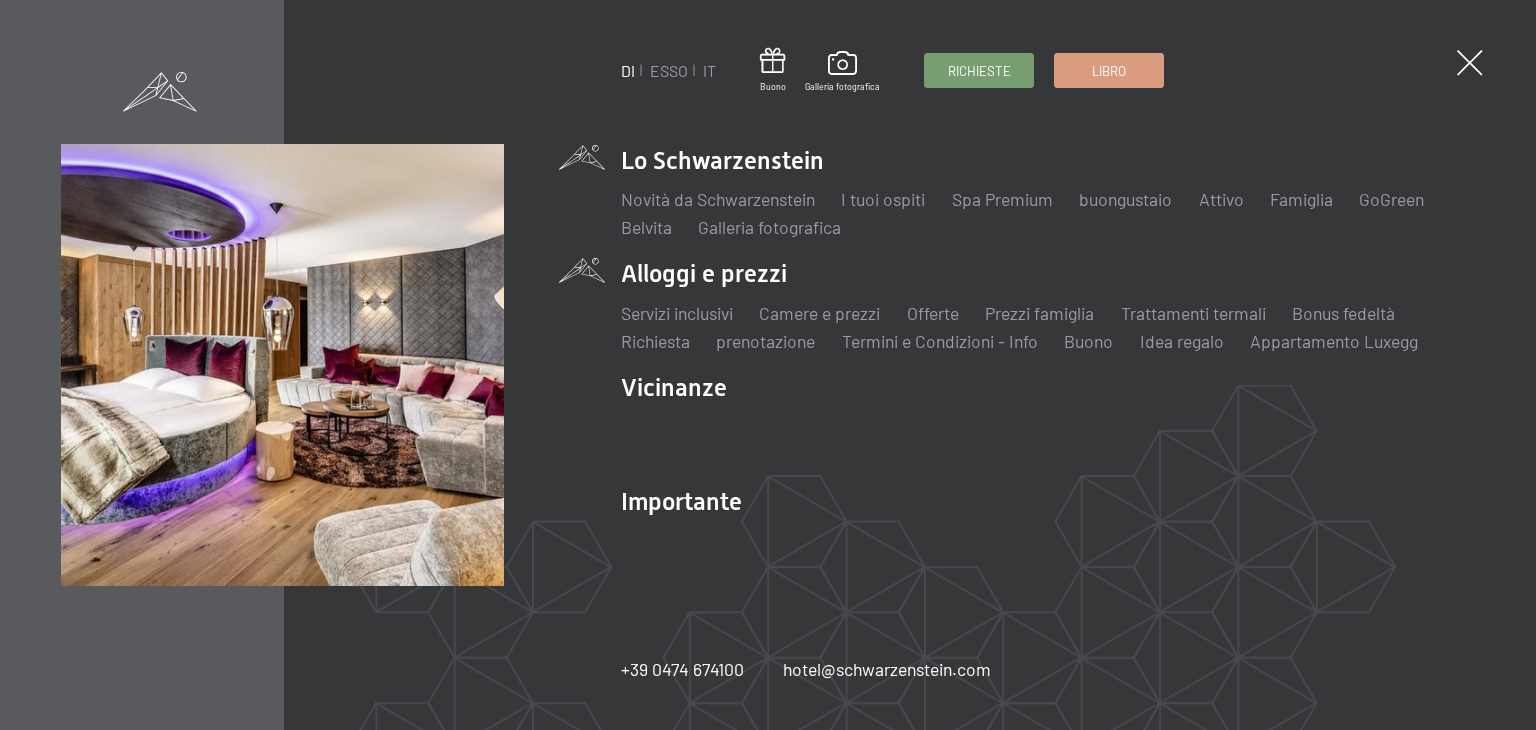 click on "Alloggi e prezzi         Servizi inclusivi       Camere e prezzi       lista           Offerte       lista           Prezzi famiglia       Trattamenti termali       Bonus fedeltà       Richiesta       prenotazione       Termini e Condizioni - Info       Buono       Idea regalo       Appartamento Luxegg" at bounding box center (1048, 305) 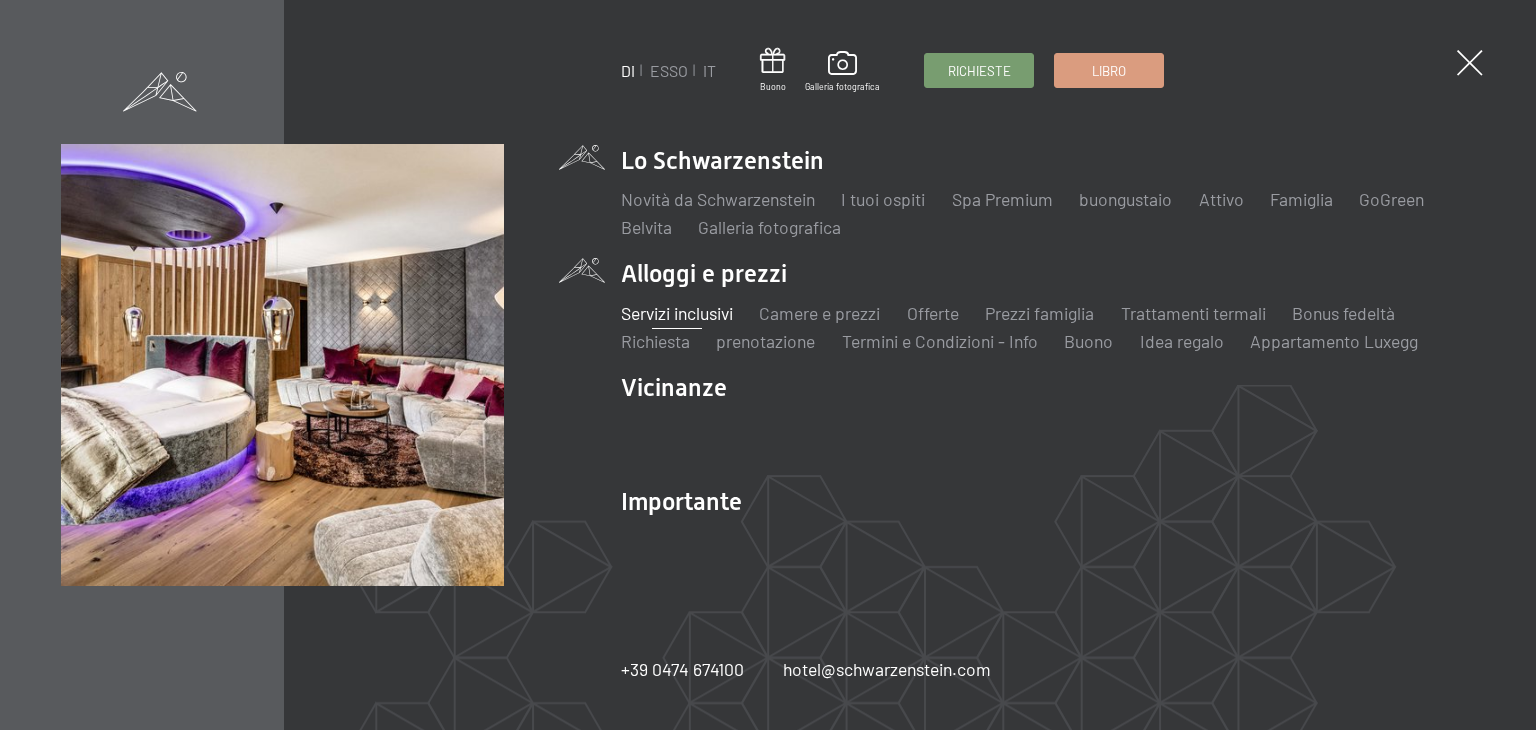 click on "Servizi inclusivi" at bounding box center (677, 313) 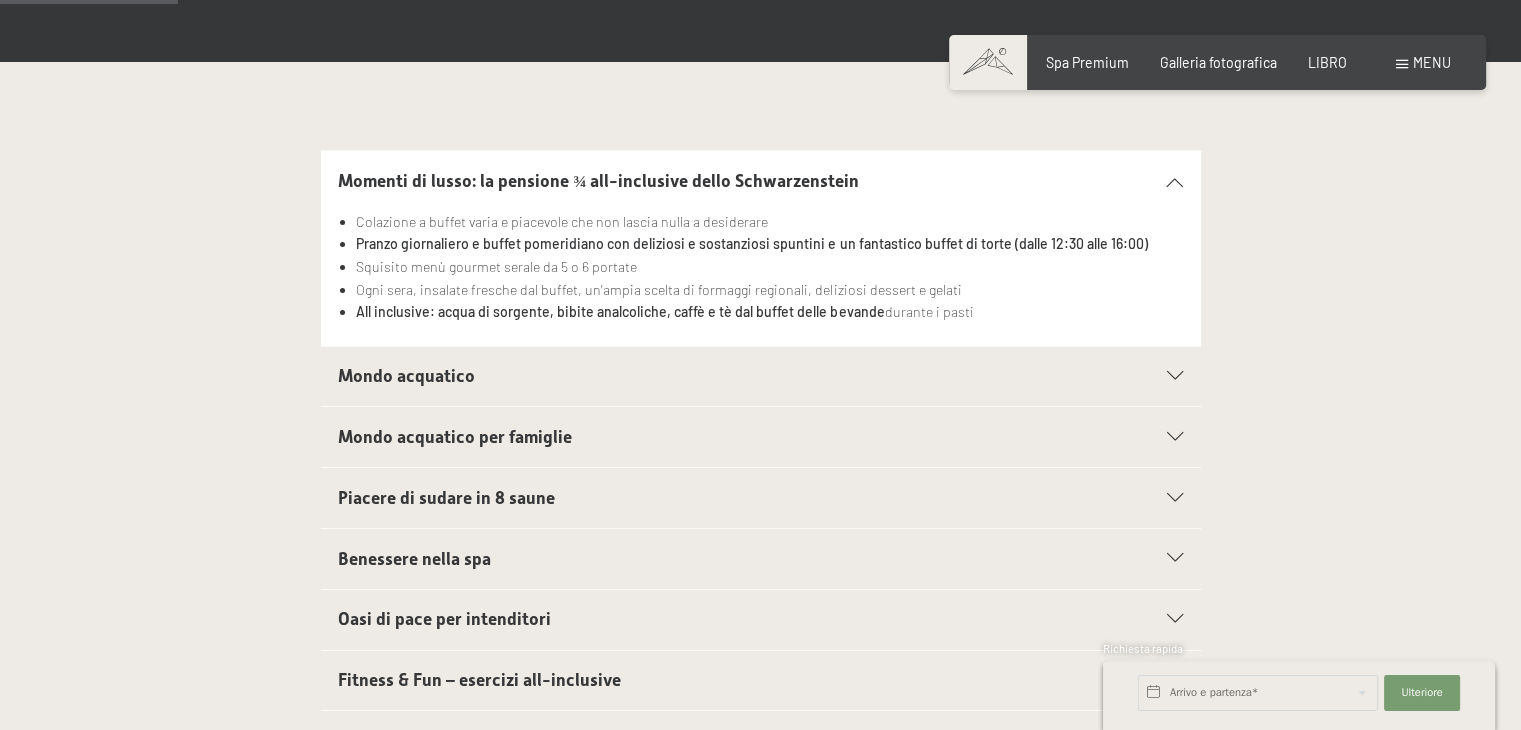 scroll, scrollTop: 400, scrollLeft: 0, axis: vertical 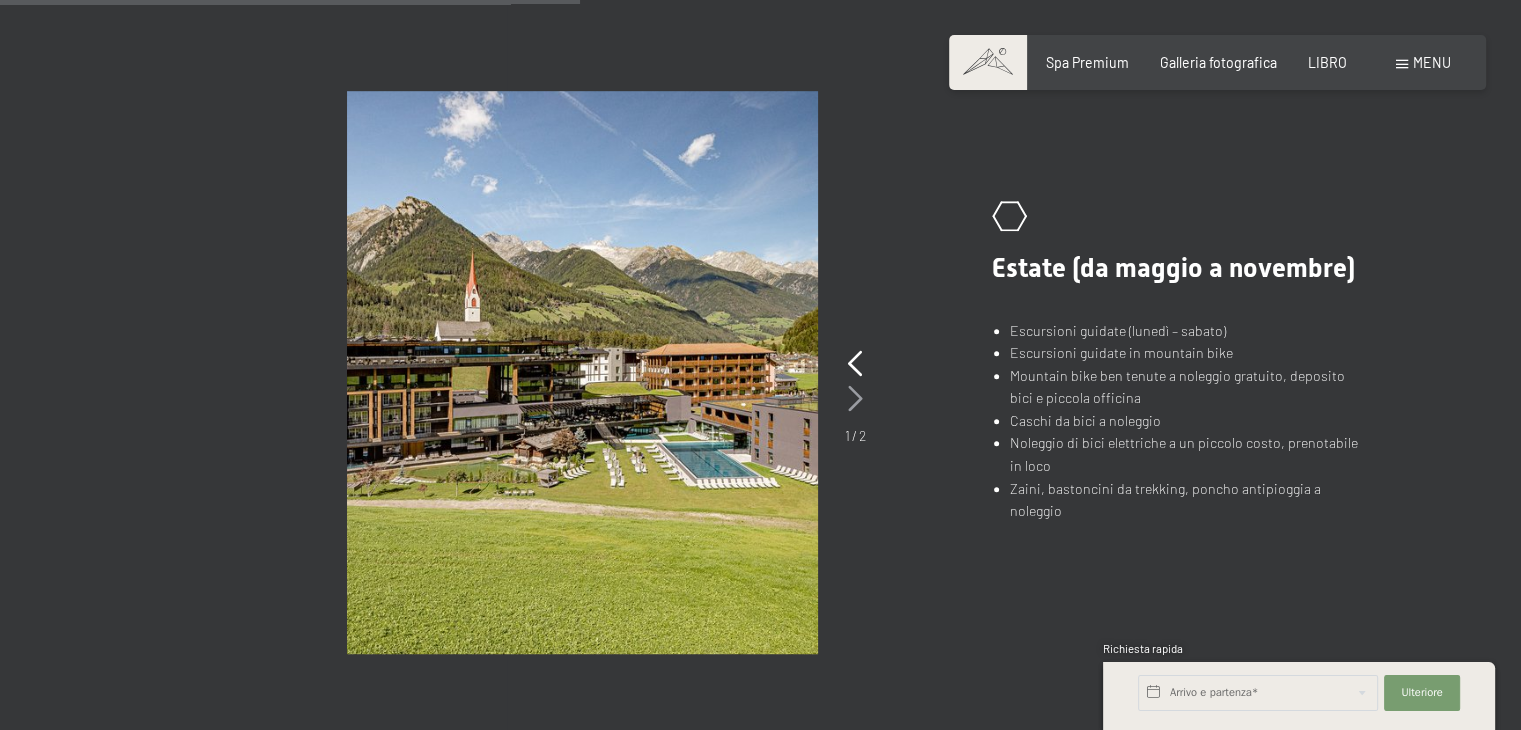 click at bounding box center (855, 399) 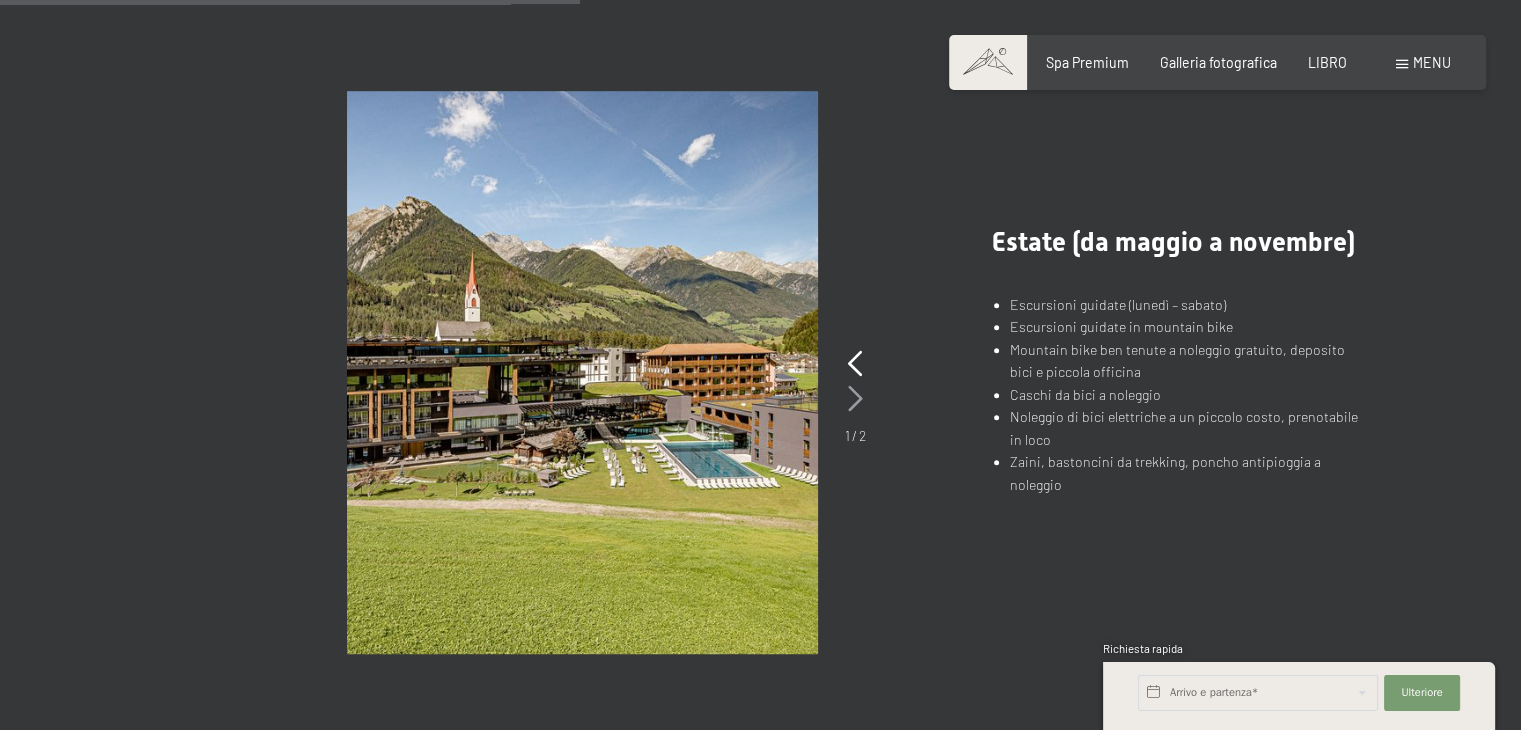 click at bounding box center [855, 399] 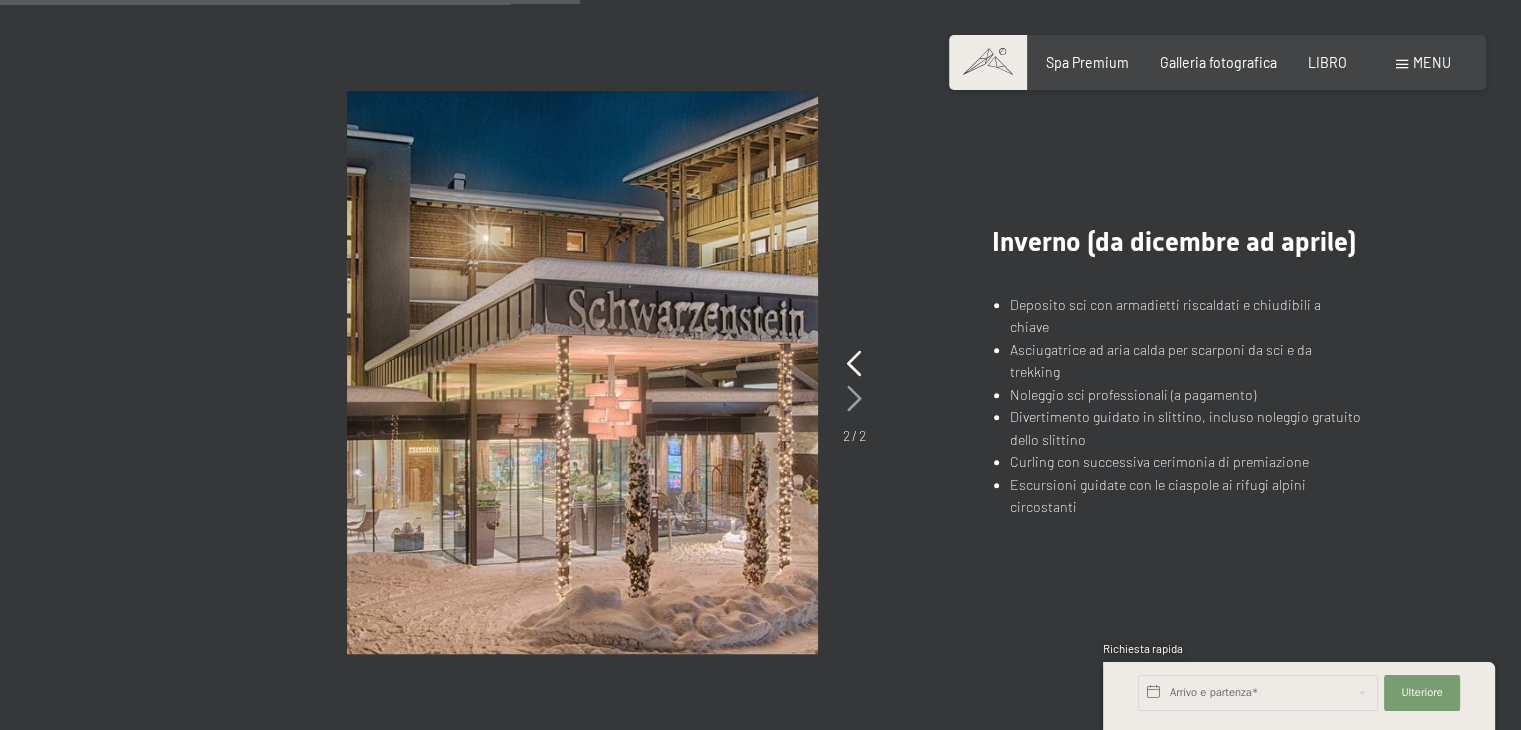 click at bounding box center [854, 399] 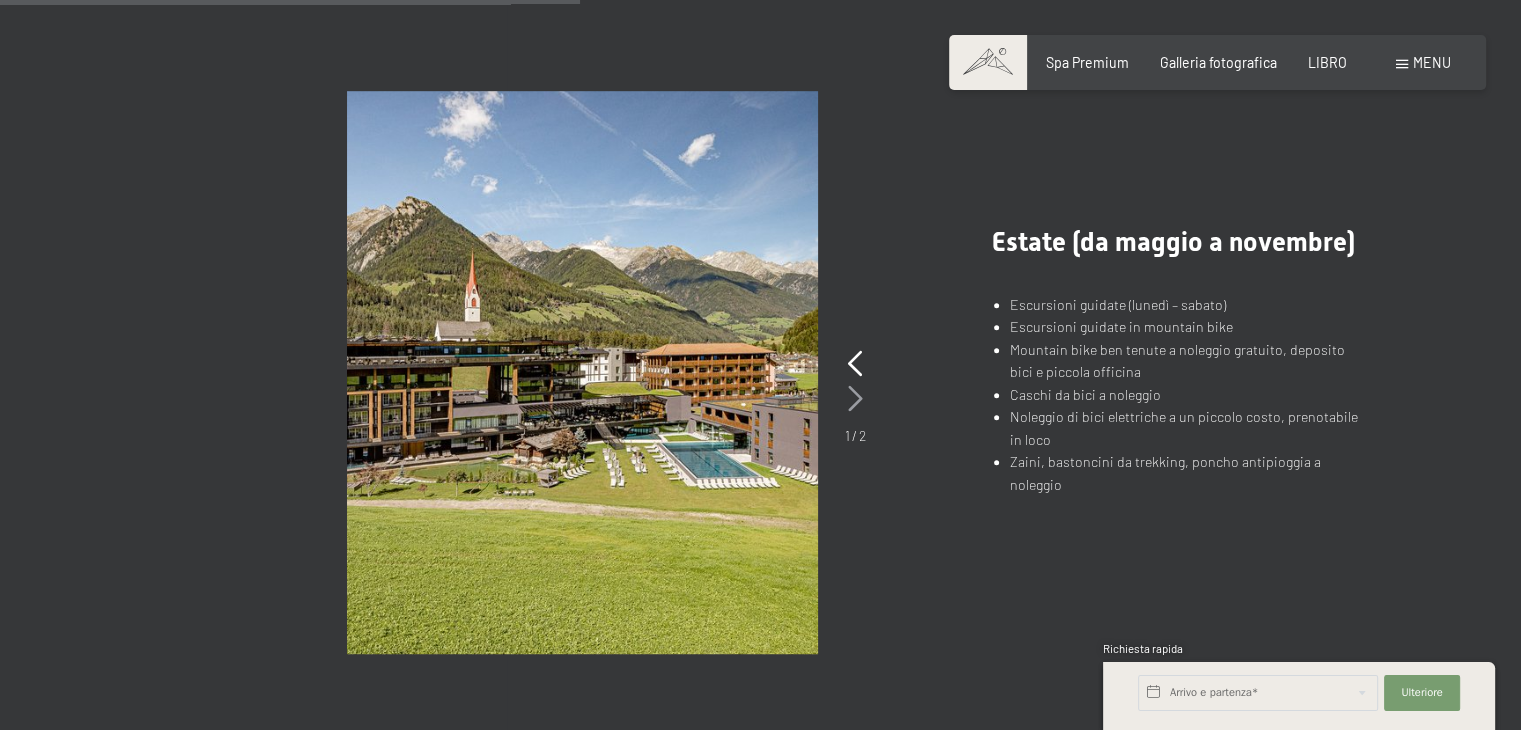 click at bounding box center [855, 399] 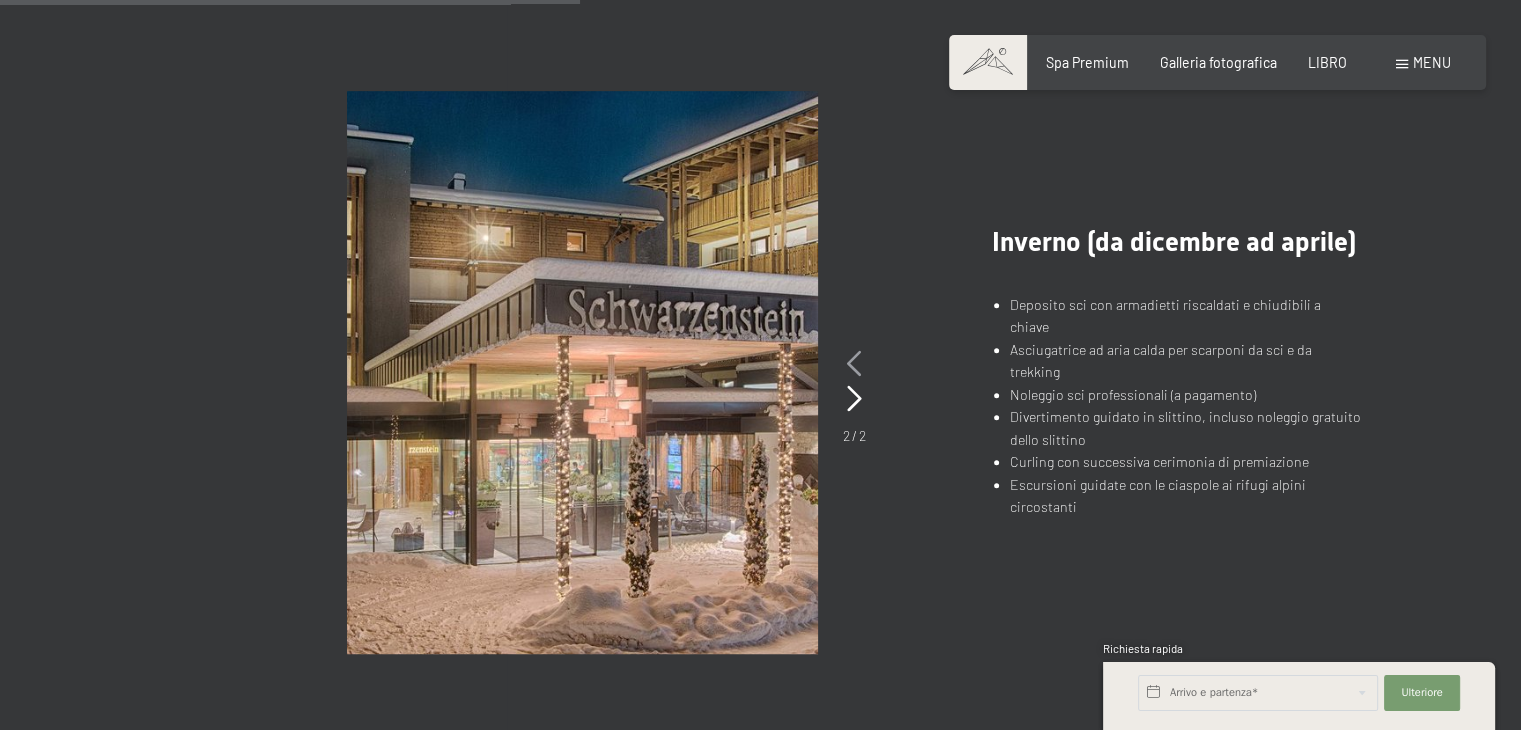click at bounding box center (854, 364) 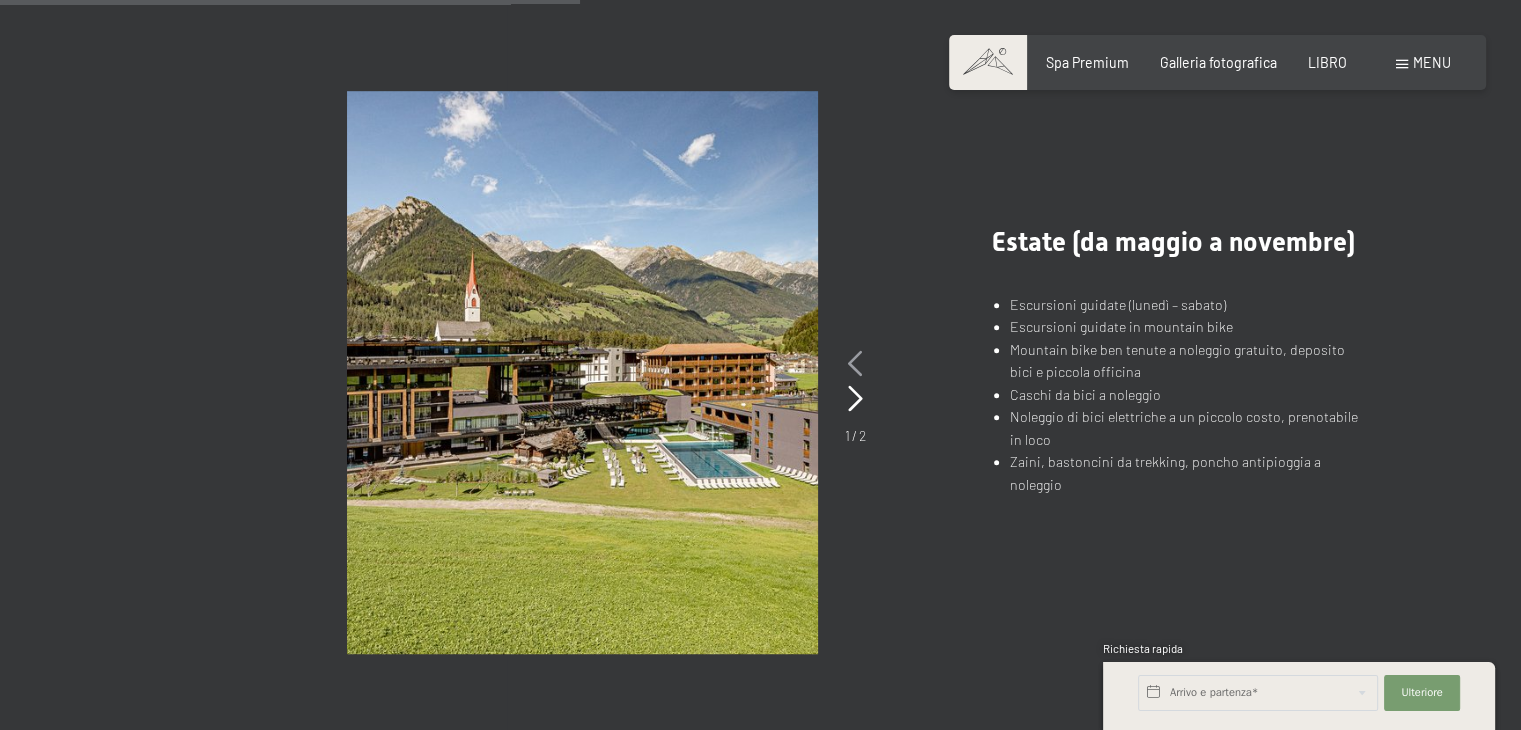 click at bounding box center (855, 364) 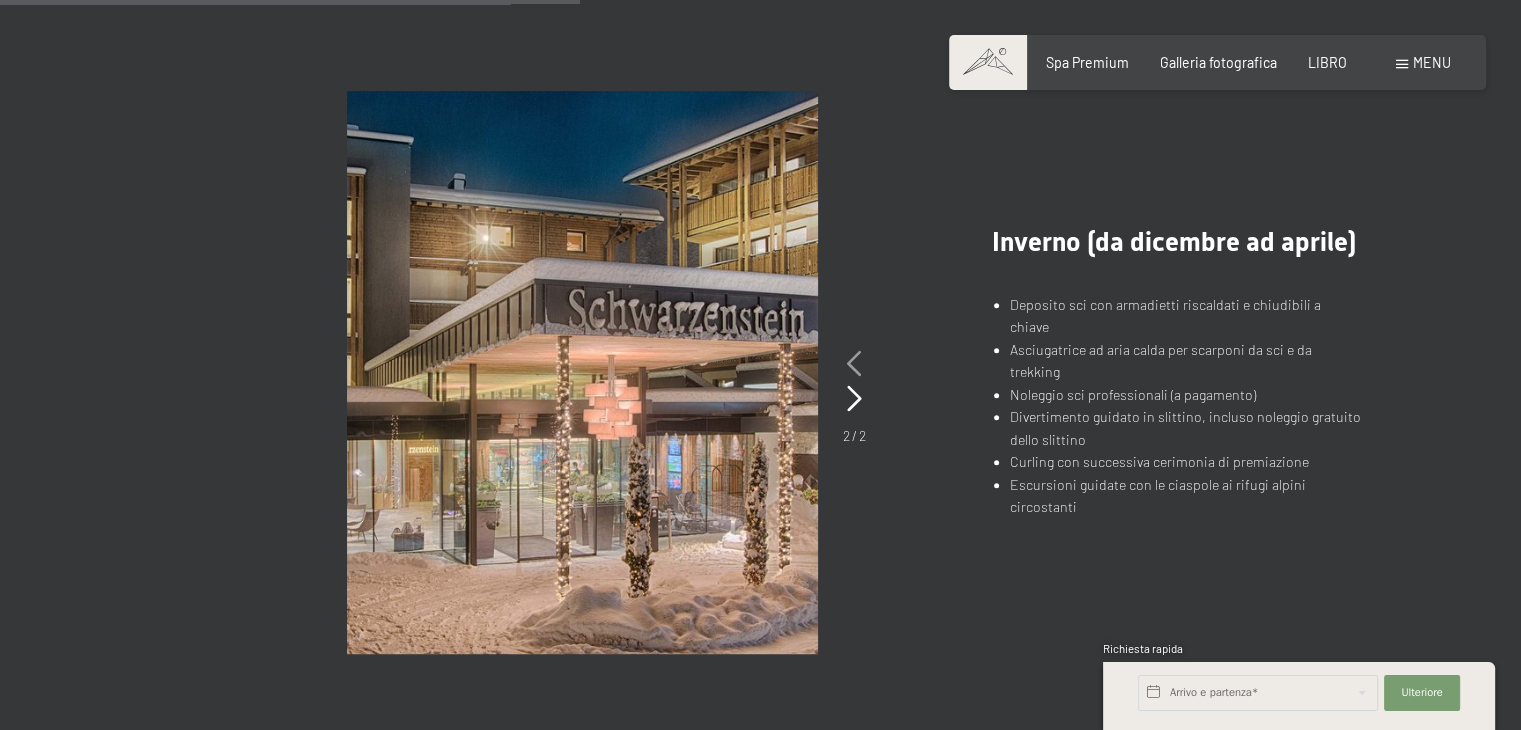 click at bounding box center [854, 364] 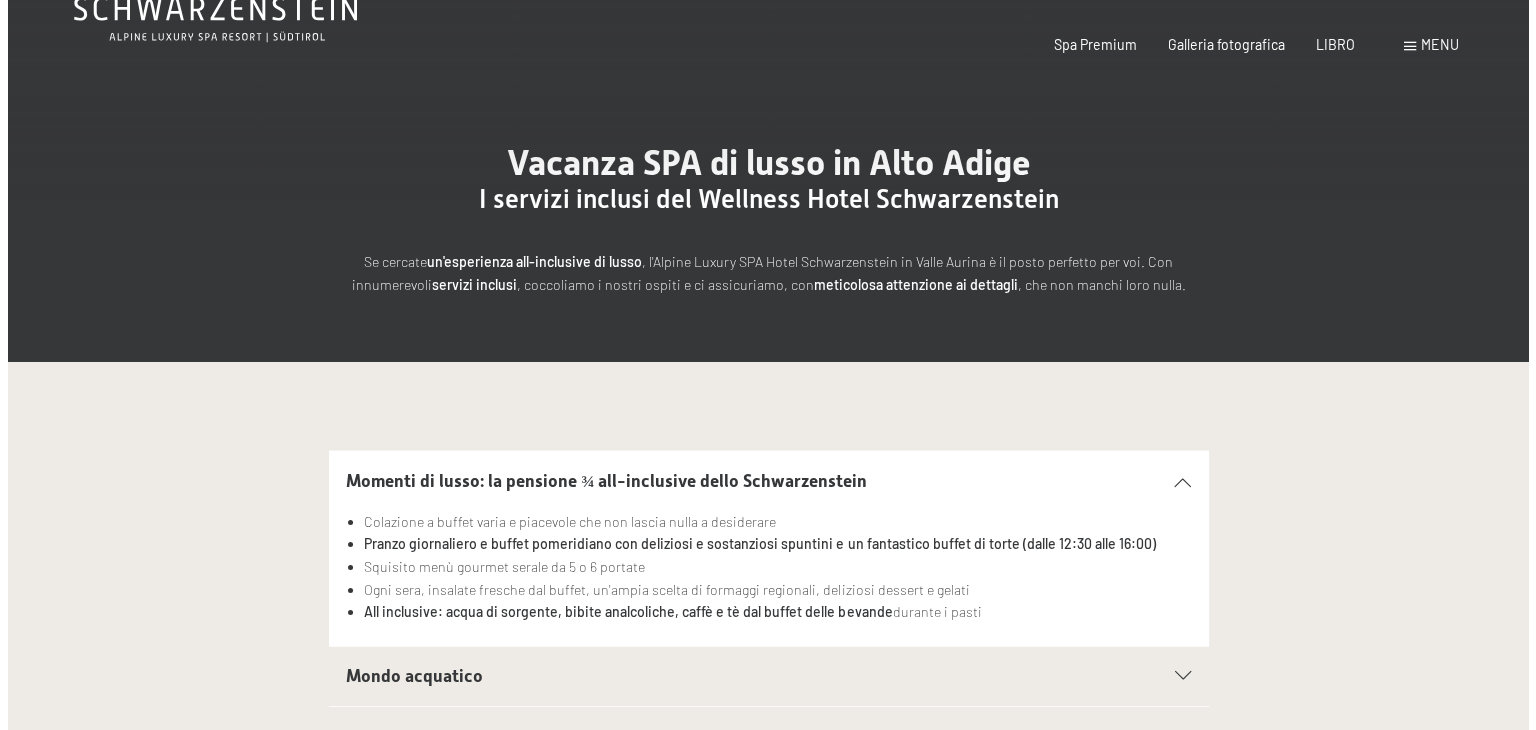 scroll, scrollTop: 0, scrollLeft: 0, axis: both 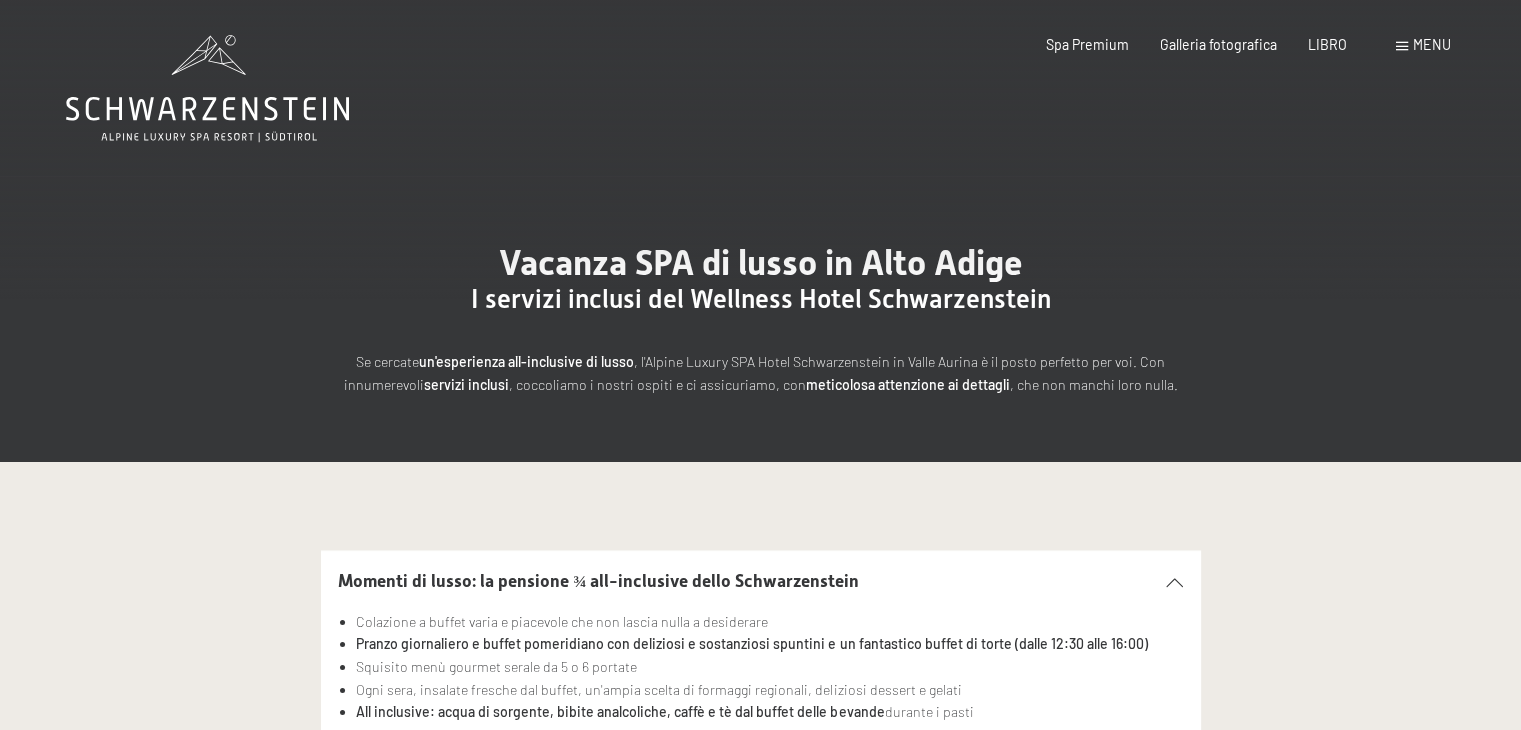 click on "menu" at bounding box center [1432, 44] 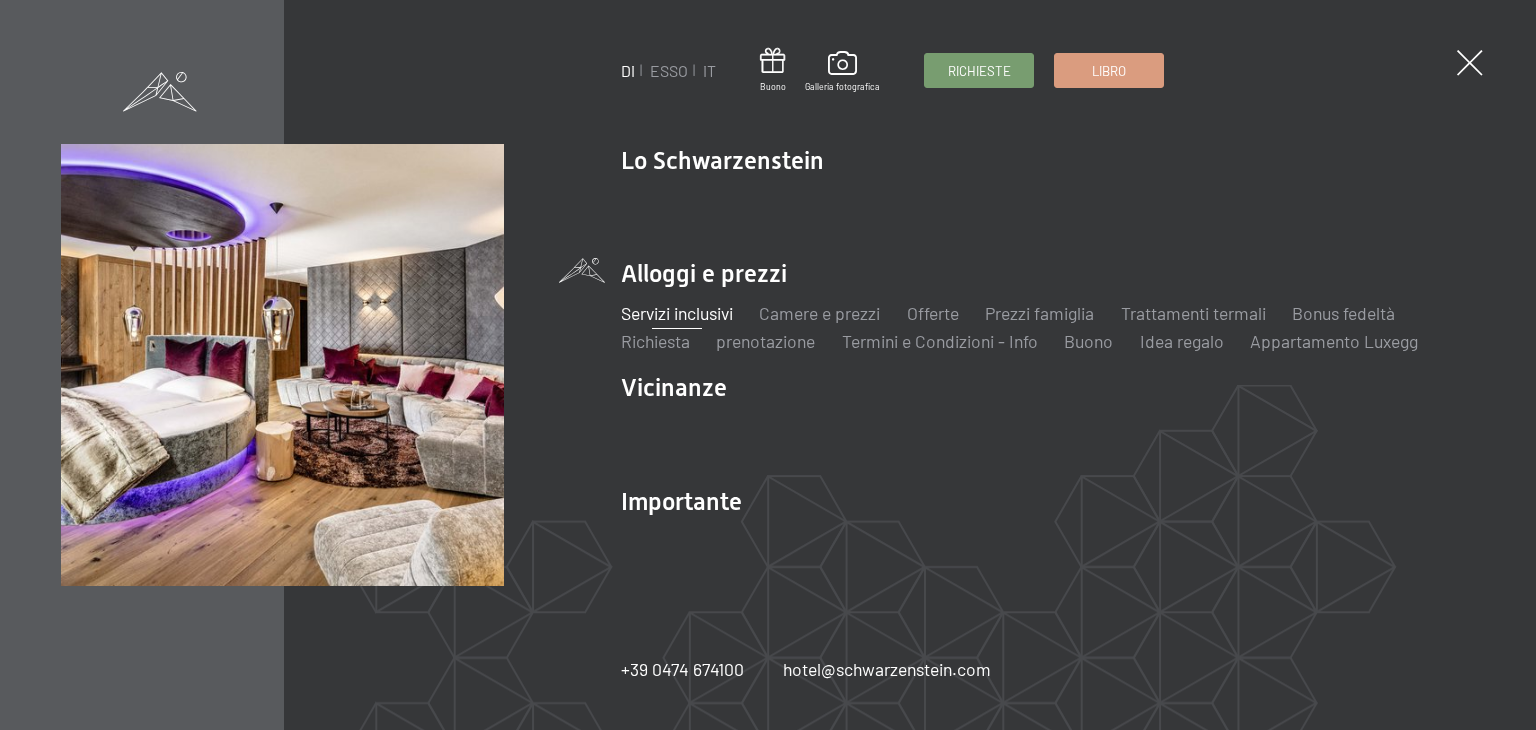 click on "Alloggi e prezzi         Servizi inclusivi       Camere e prezzi       lista           Offerte       lista           Prezzi famiglia       Trattamenti termali       Bonus fedeltà       Richiesta       prenotazione       Termini e Condizioni - Info       Buono       Idea regalo       Appartamento Luxegg" at bounding box center (1048, 305) 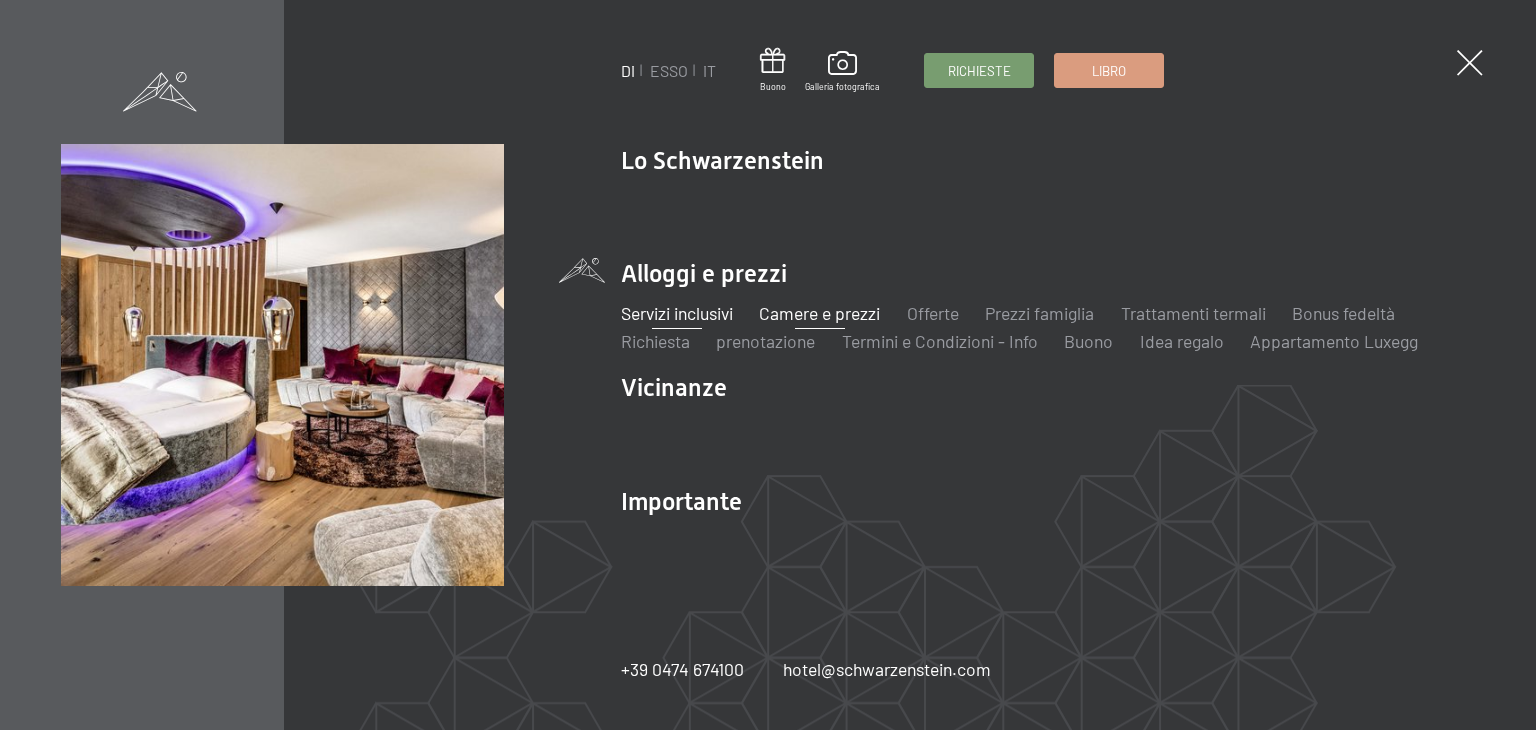 click on "Camere e prezzi" at bounding box center [819, 313] 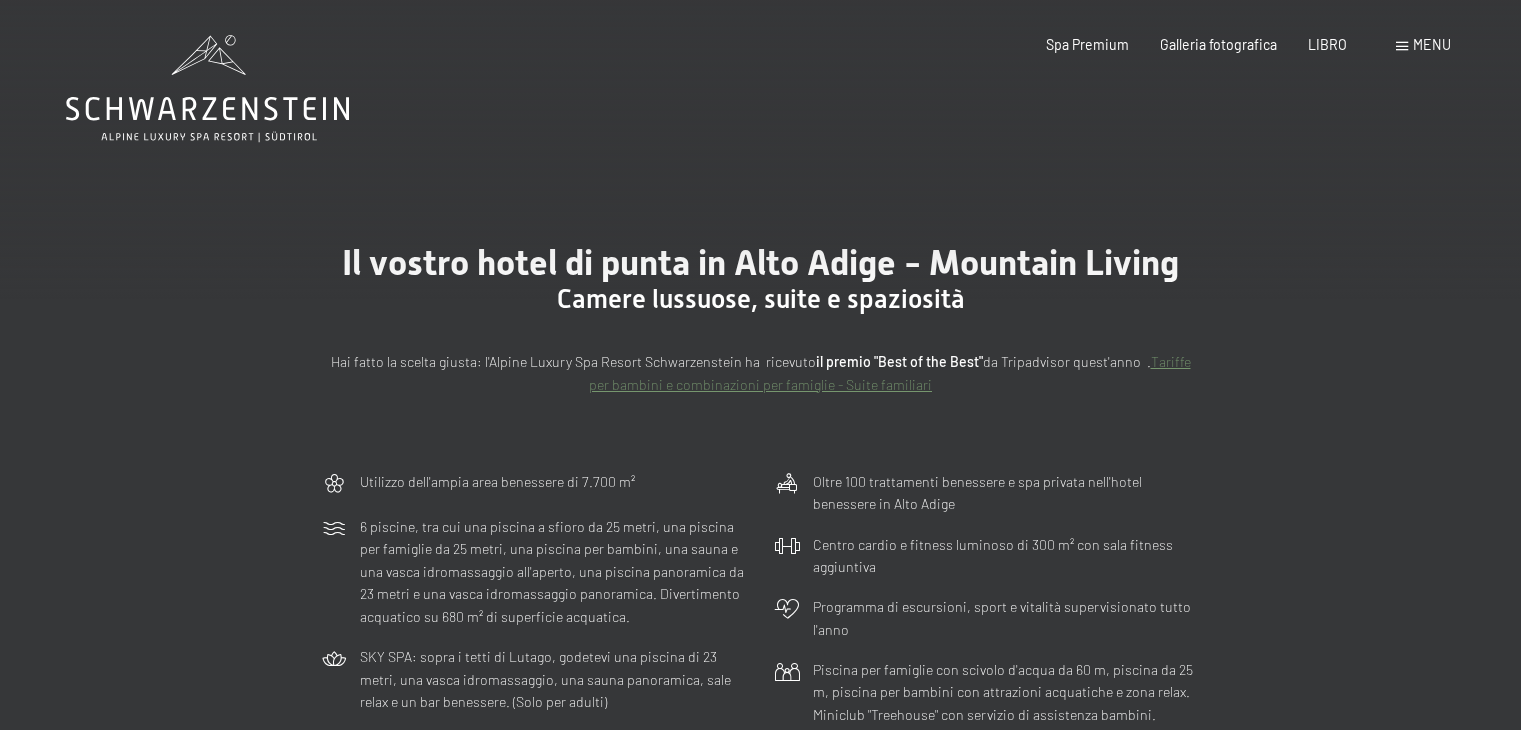 scroll, scrollTop: 0, scrollLeft: 0, axis: both 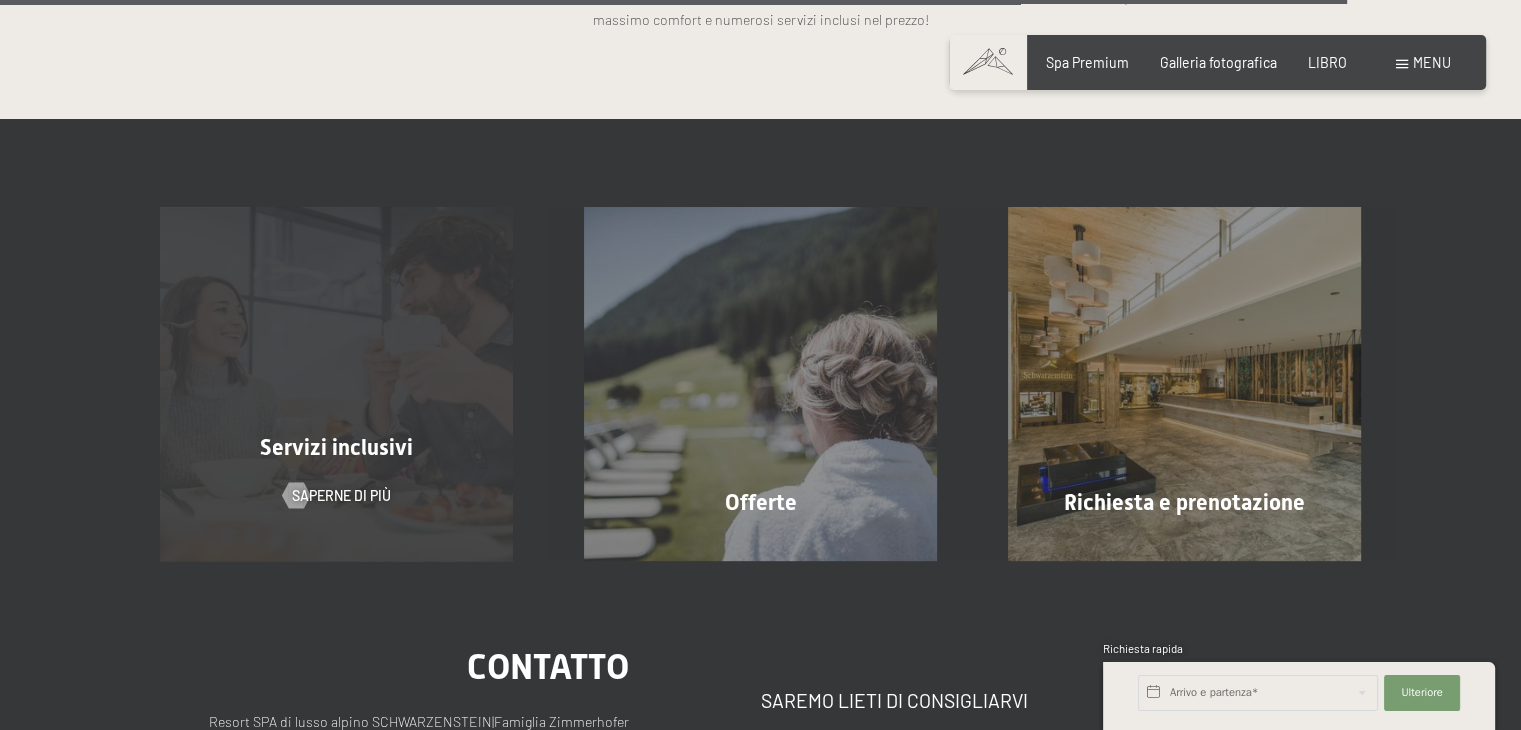 click on "Servizi inclusivi" at bounding box center (336, 447) 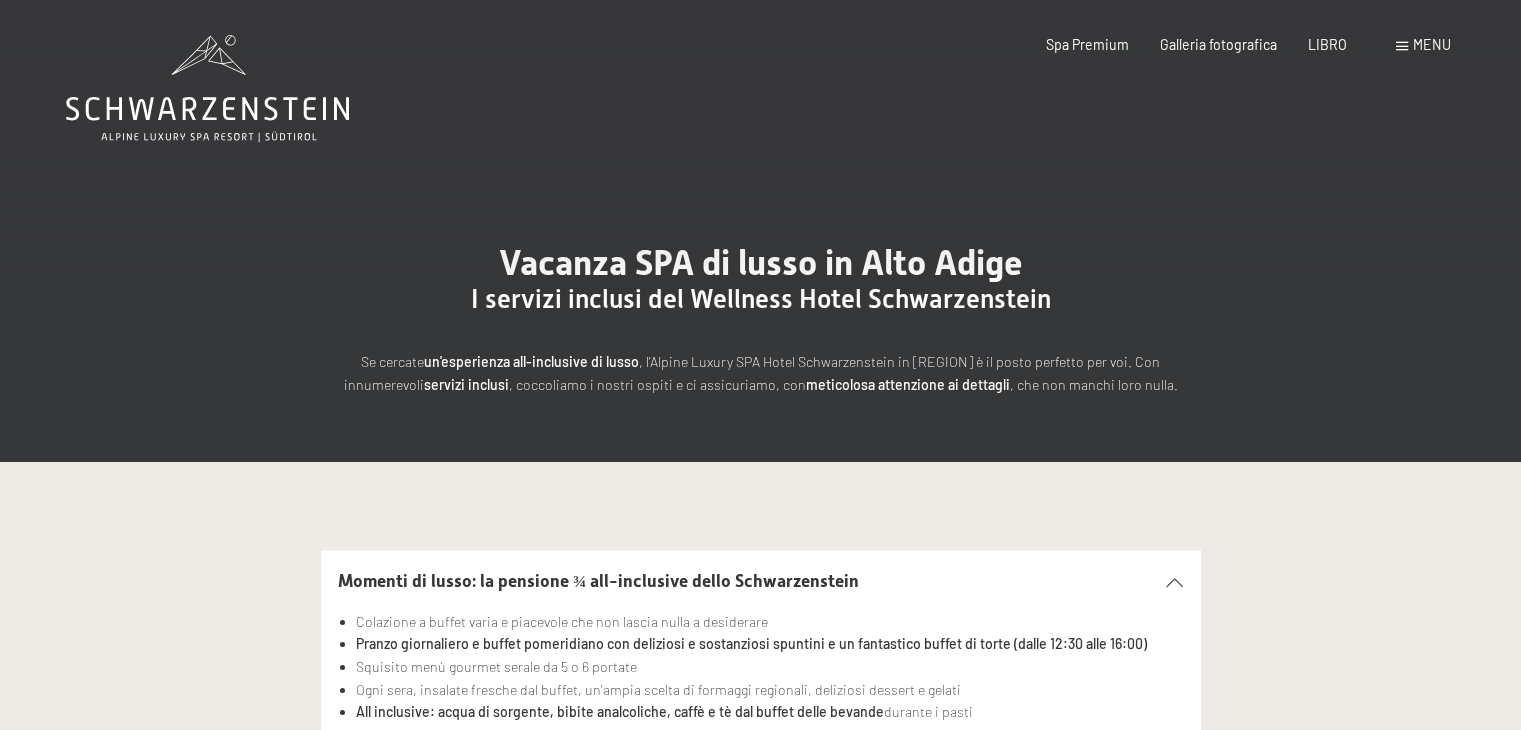 scroll, scrollTop: 0, scrollLeft: 0, axis: both 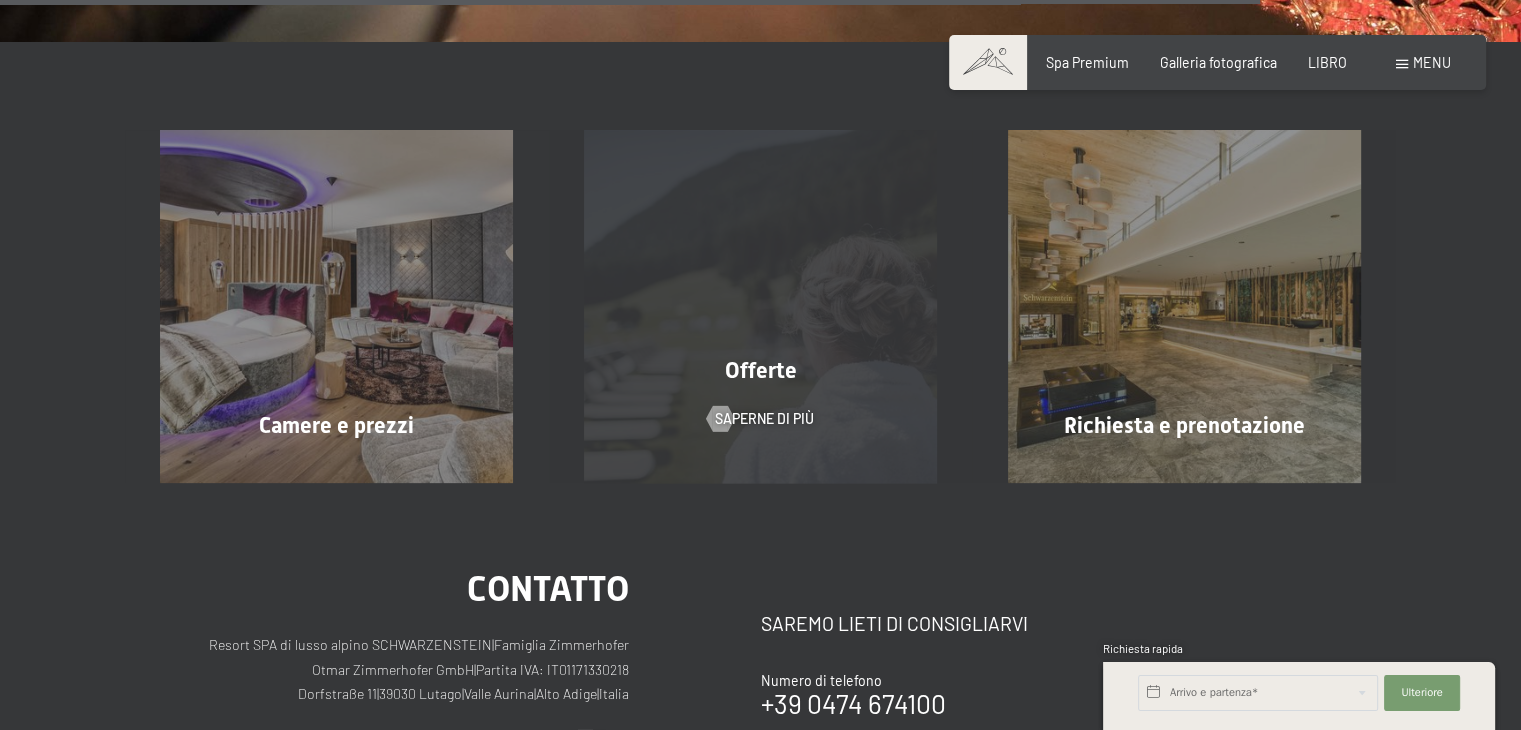 click on "Offerte" at bounding box center [761, 370] 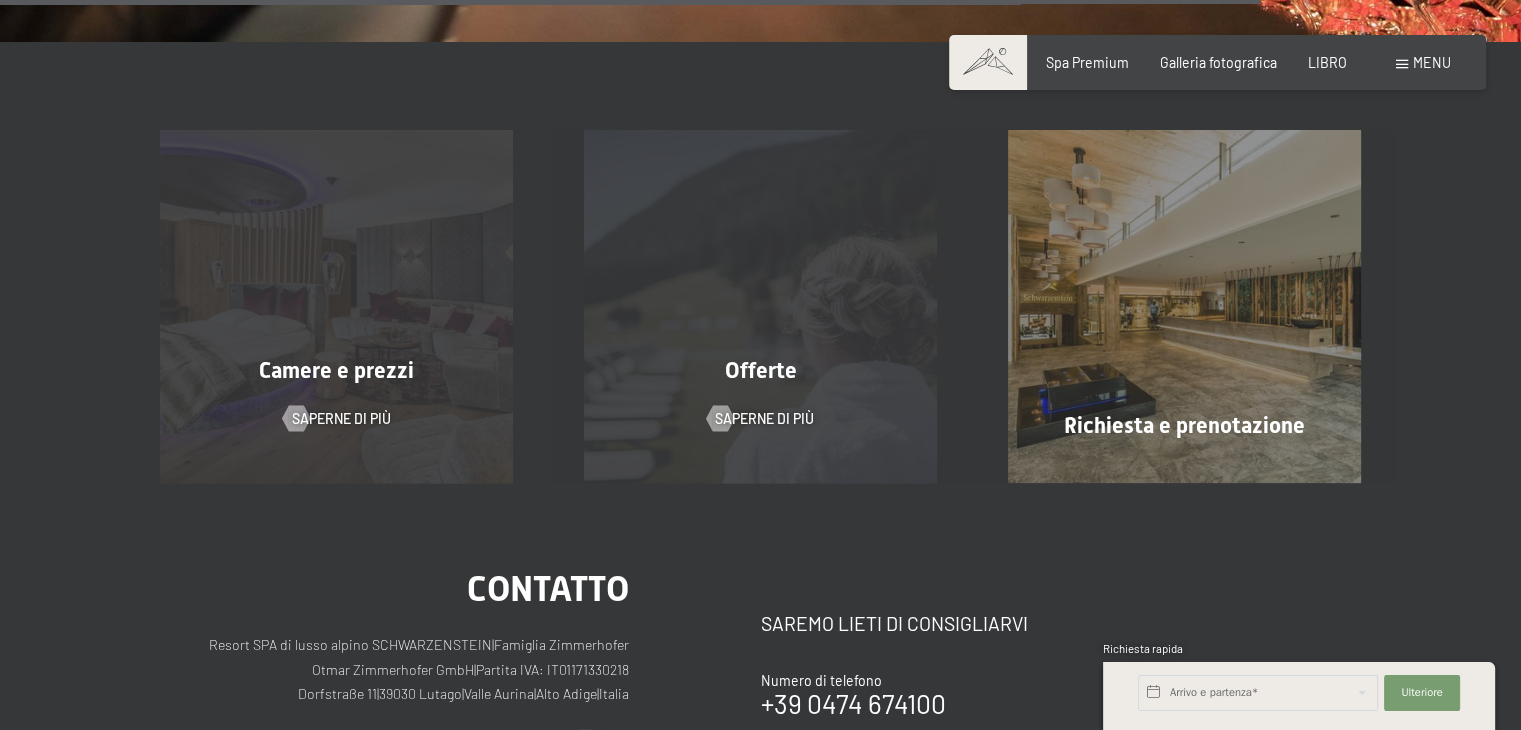 click on "Camere e prezzi           Saperne di più" at bounding box center (337, 306) 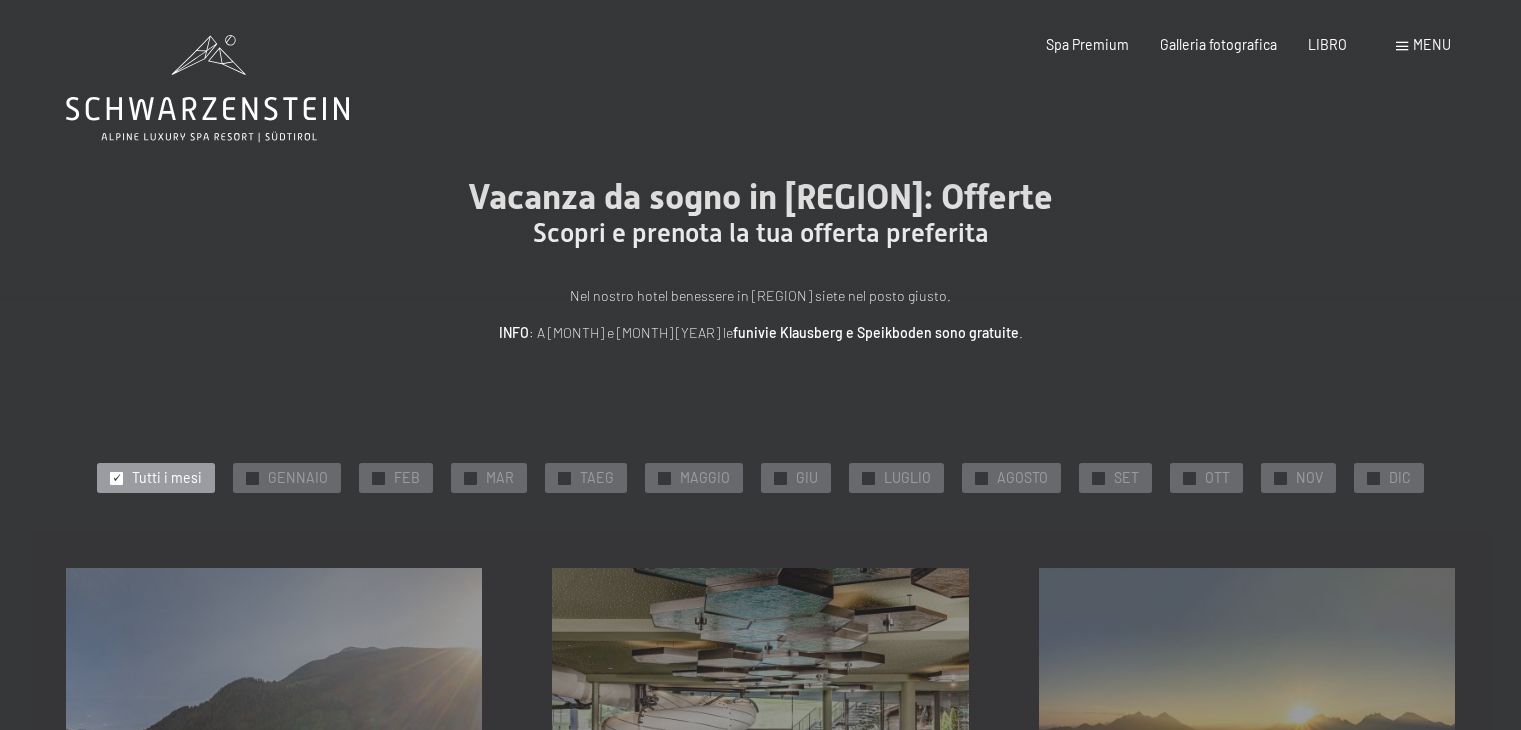 scroll, scrollTop: 0, scrollLeft: 0, axis: both 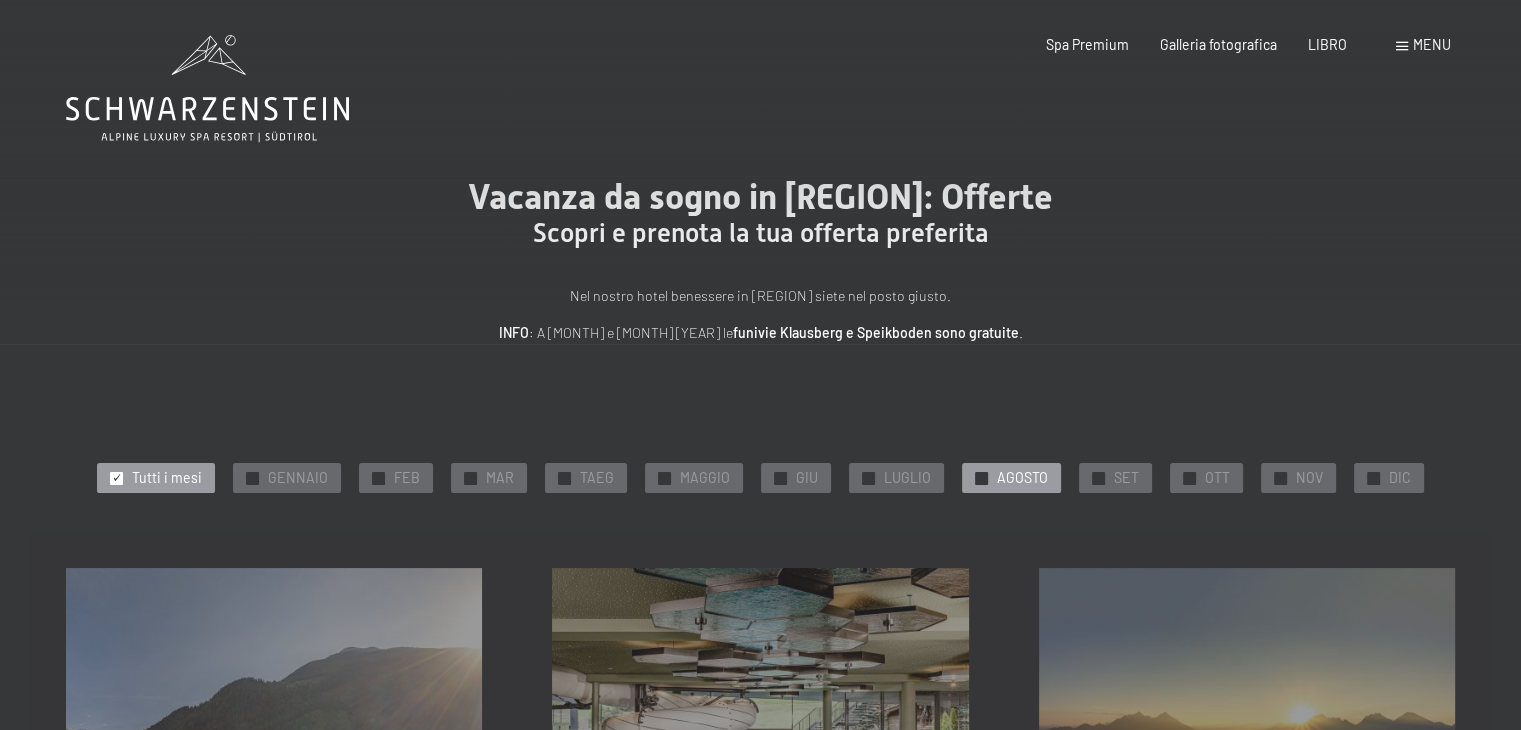 click on "AGOSTO" at bounding box center (1022, 477) 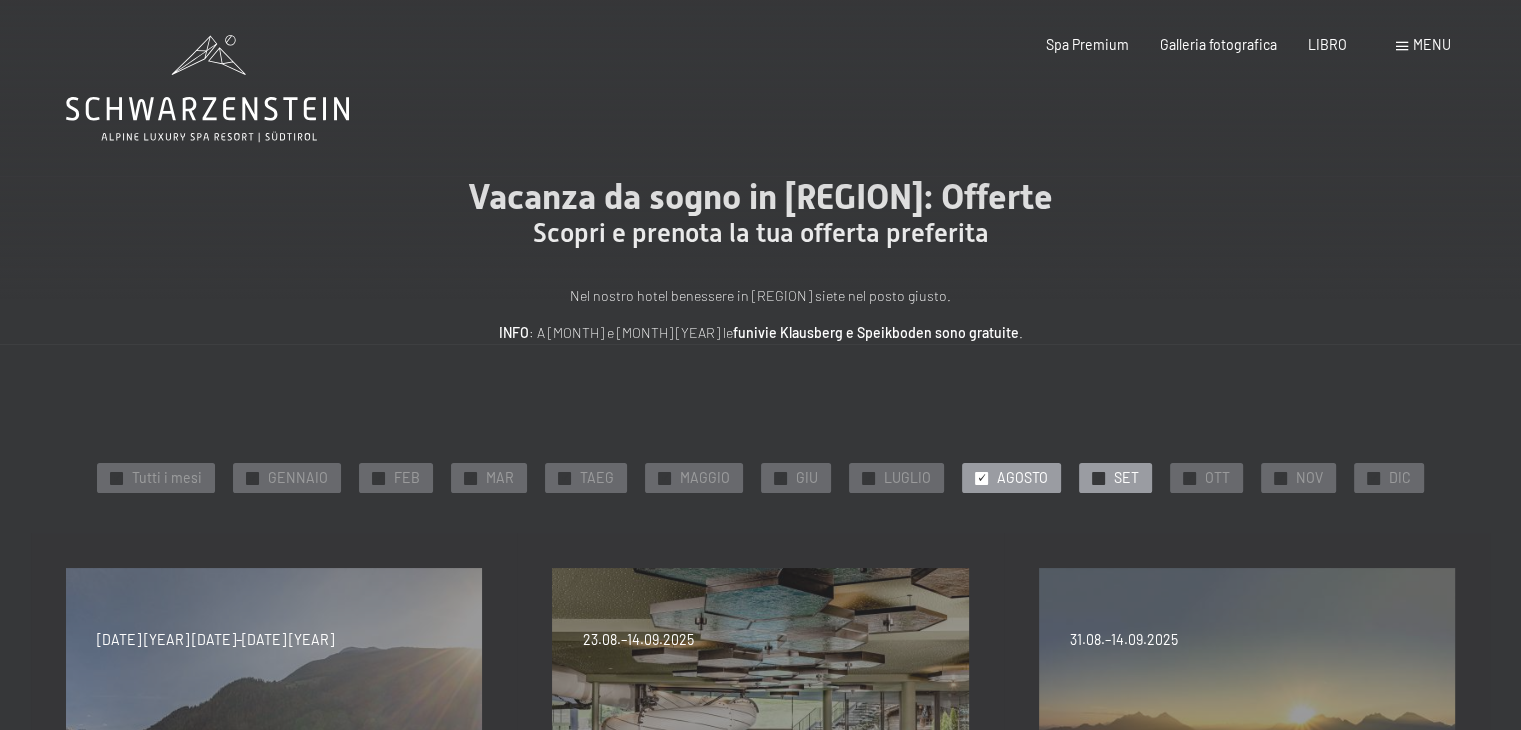 click on "SET" at bounding box center (1126, 477) 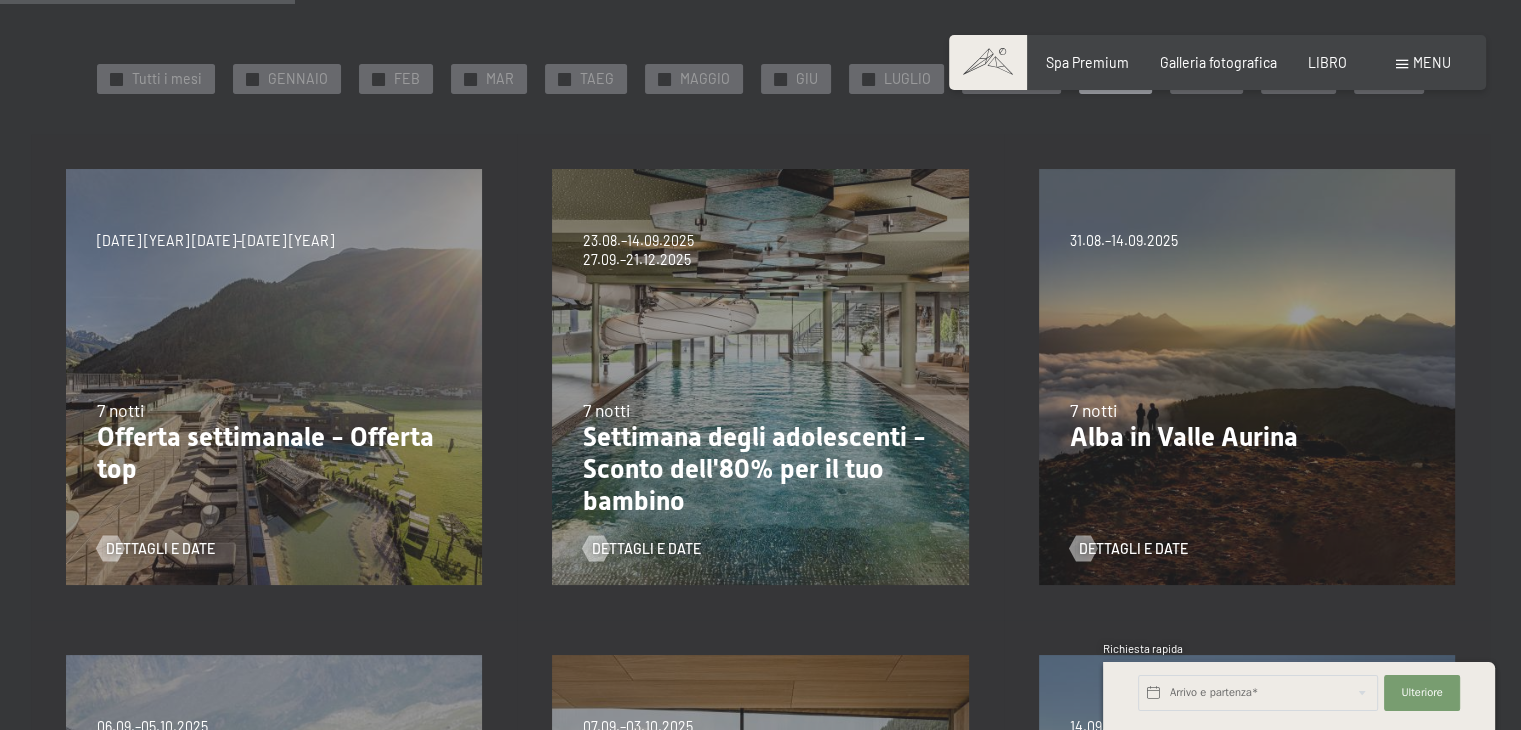 scroll, scrollTop: 400, scrollLeft: 0, axis: vertical 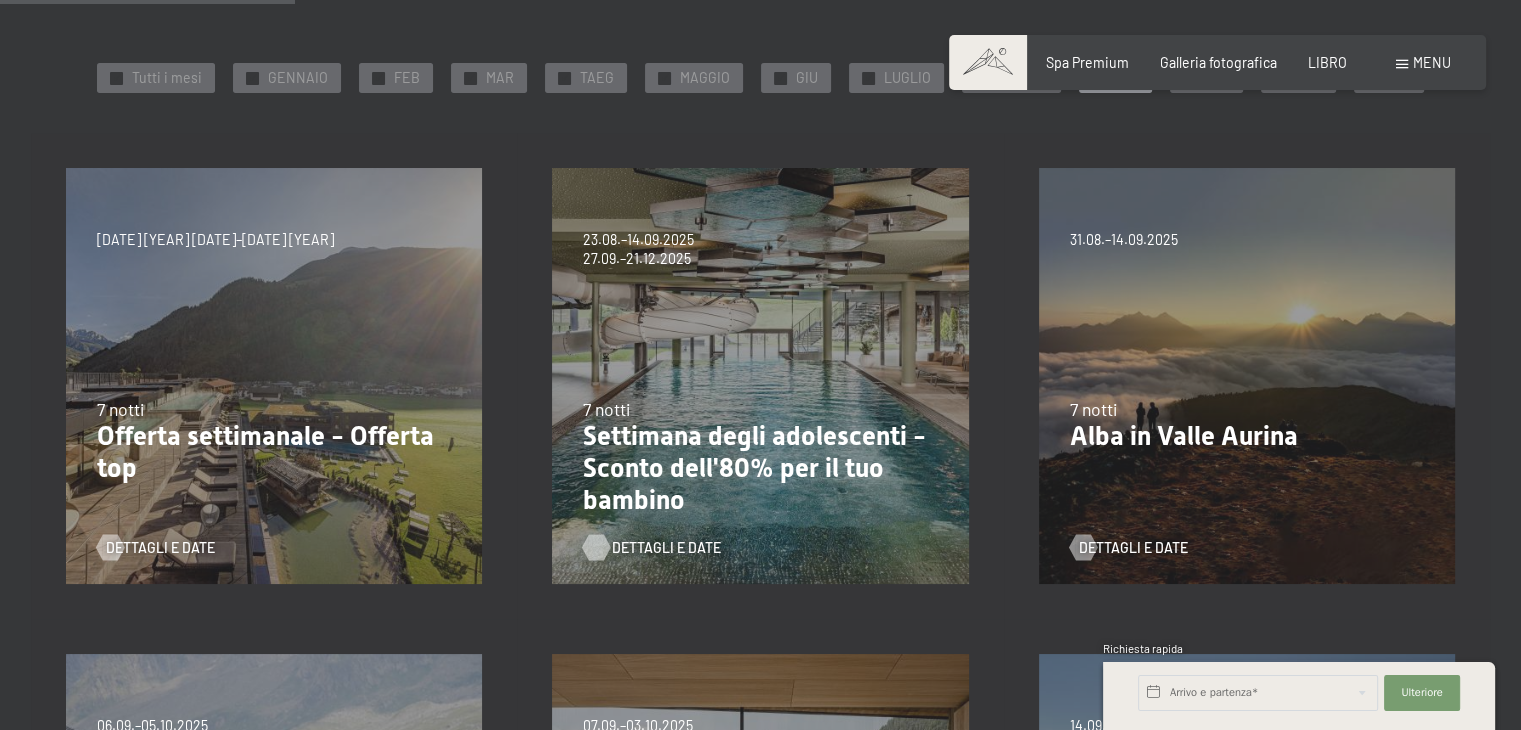 click on "Dettagli e date" at bounding box center (666, 547) 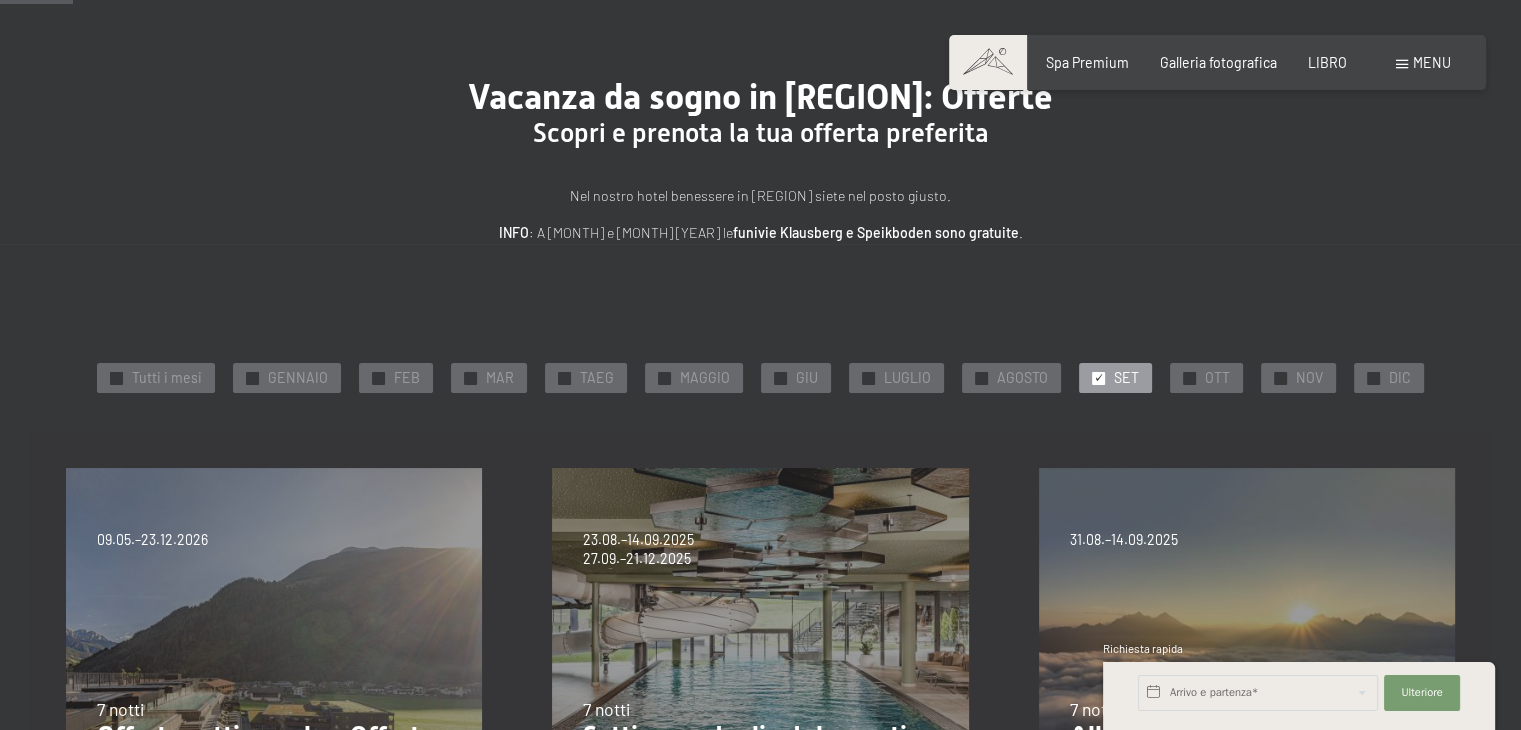 scroll, scrollTop: 0, scrollLeft: 0, axis: both 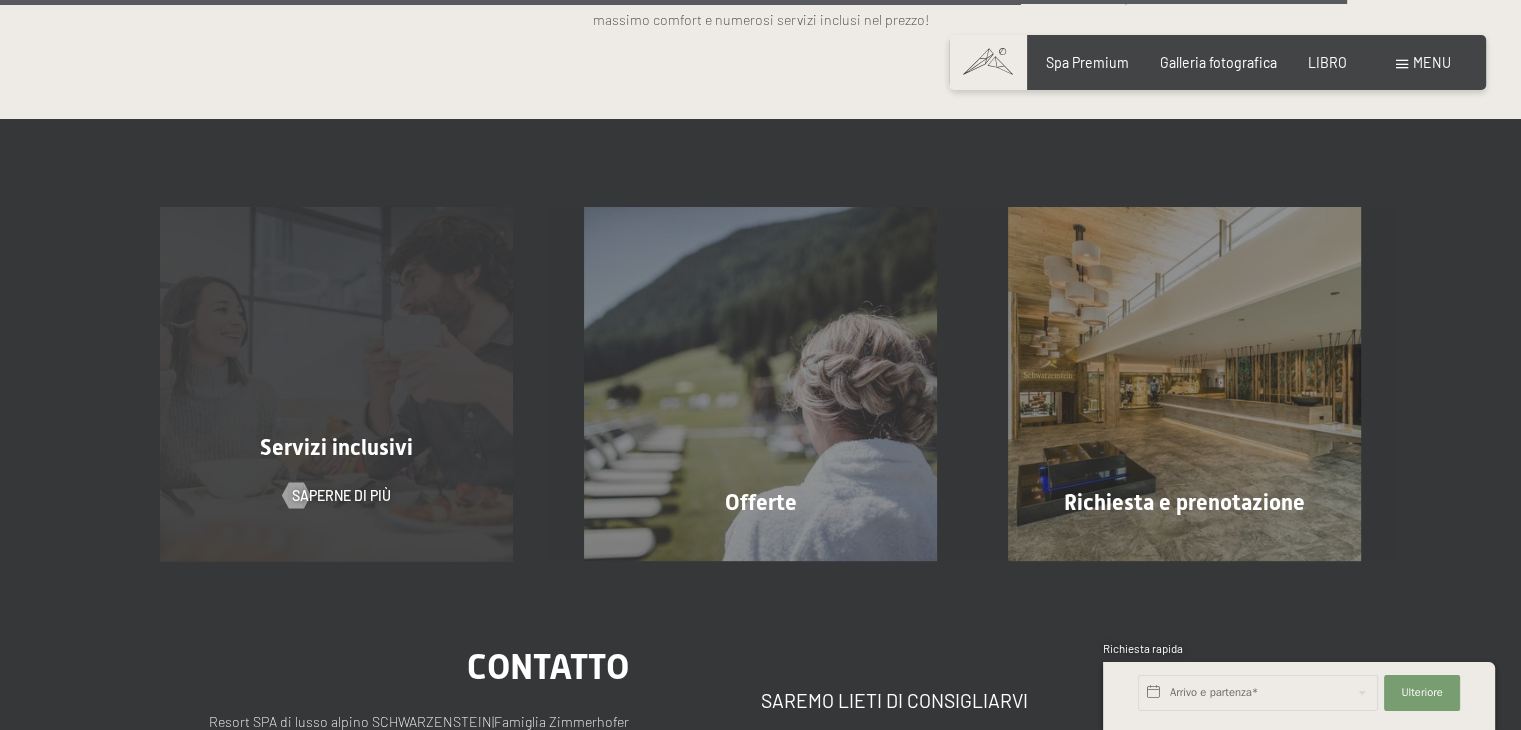 click on "Servizi inclusivi           Saperne di più" at bounding box center [337, 383] 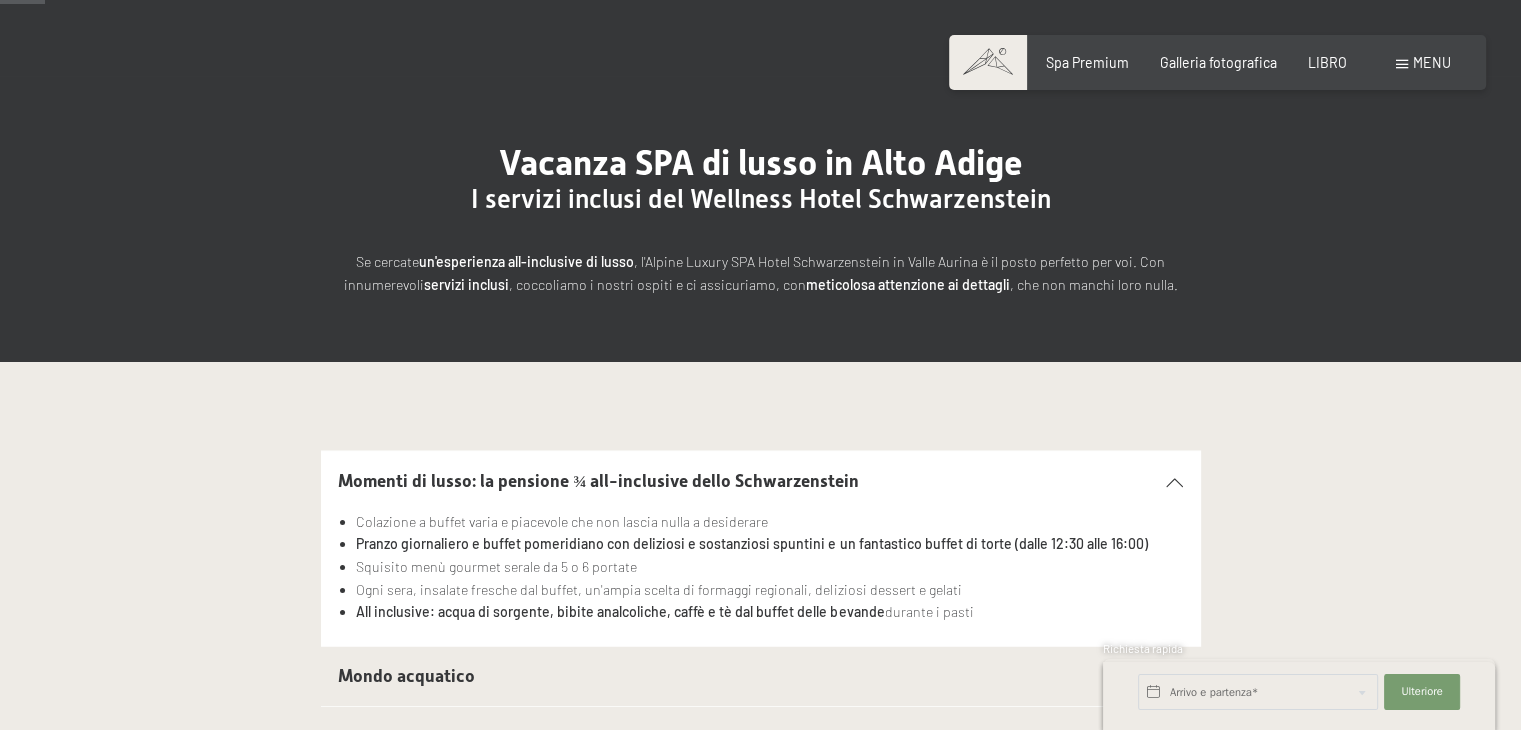 scroll, scrollTop: 100, scrollLeft: 0, axis: vertical 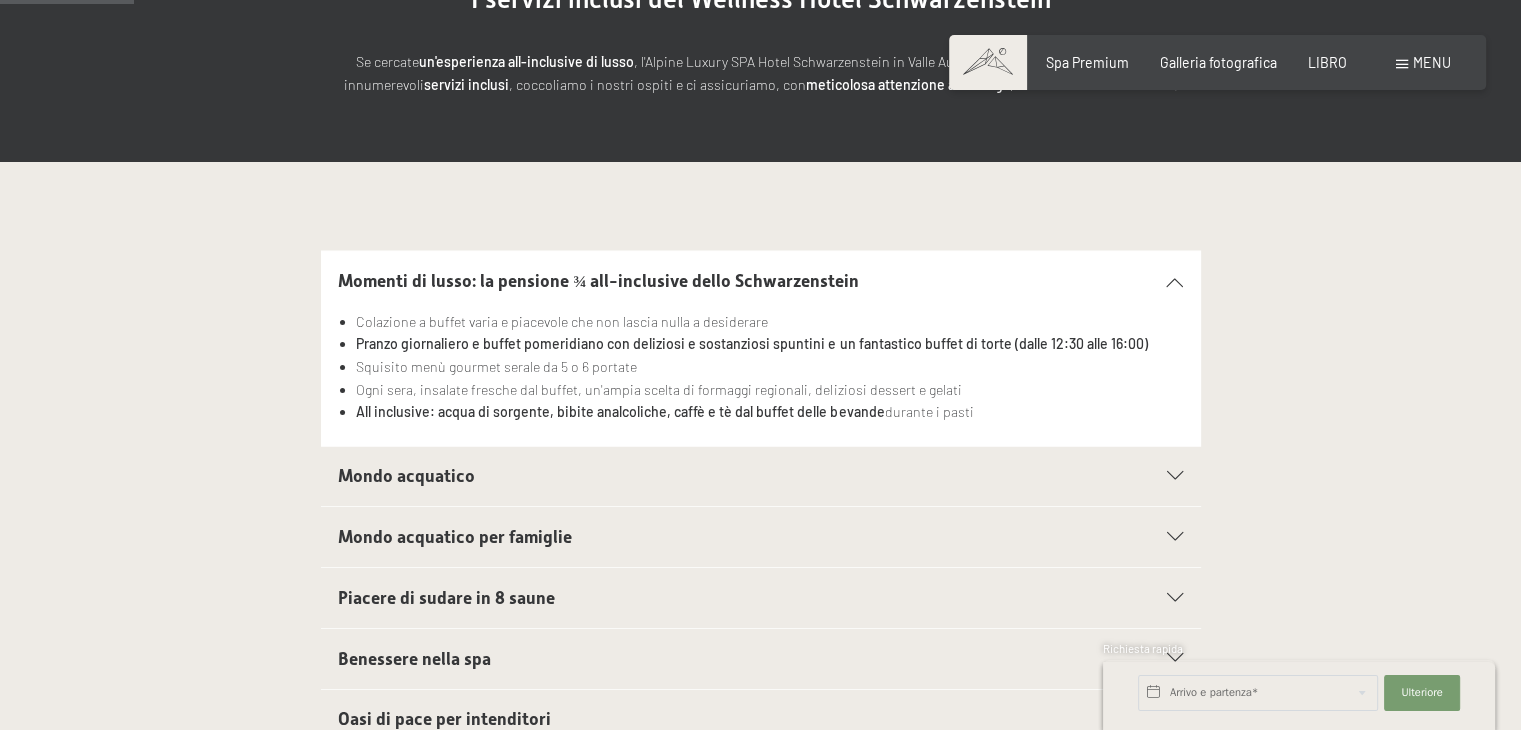 click on "Mondo acquatico" at bounding box center [406, 476] 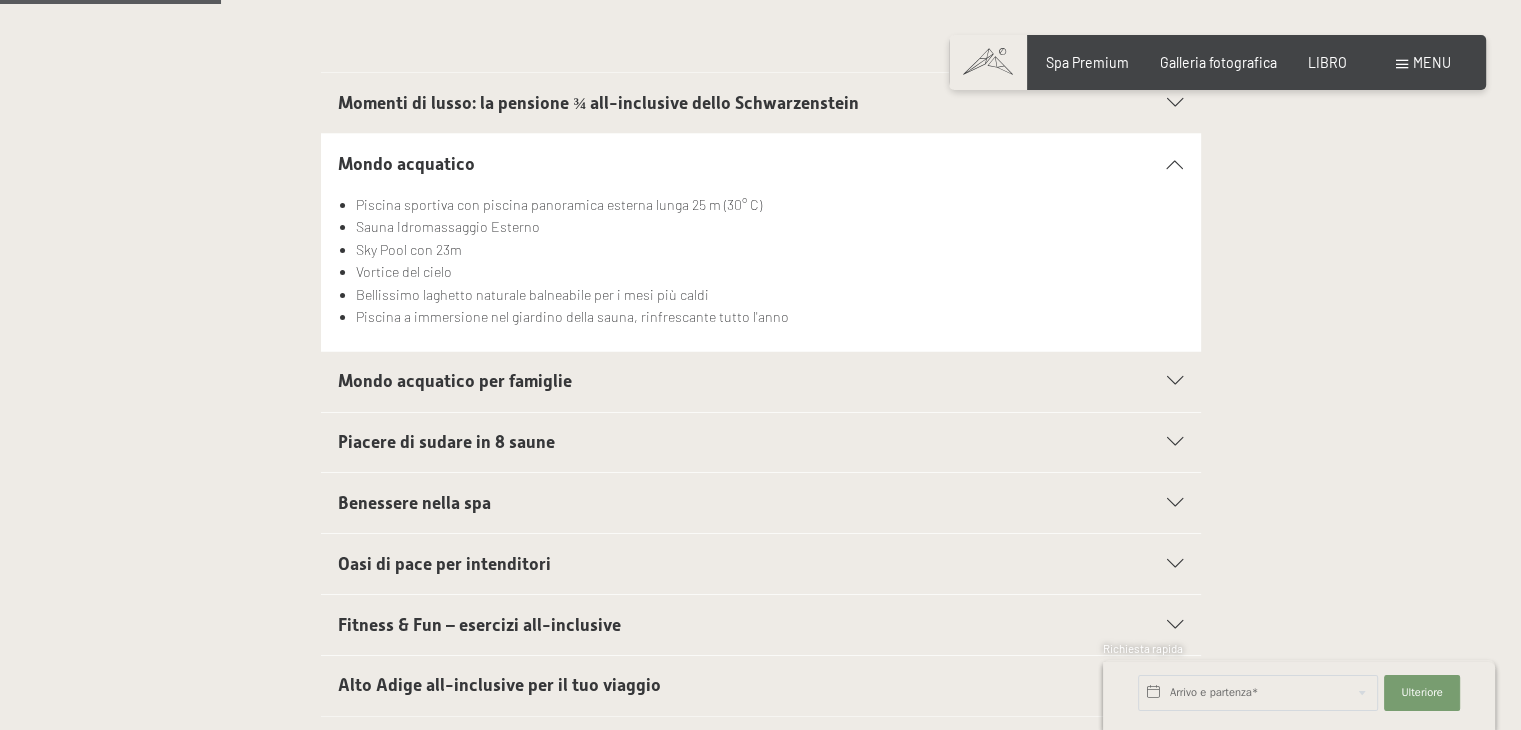 scroll, scrollTop: 500, scrollLeft: 0, axis: vertical 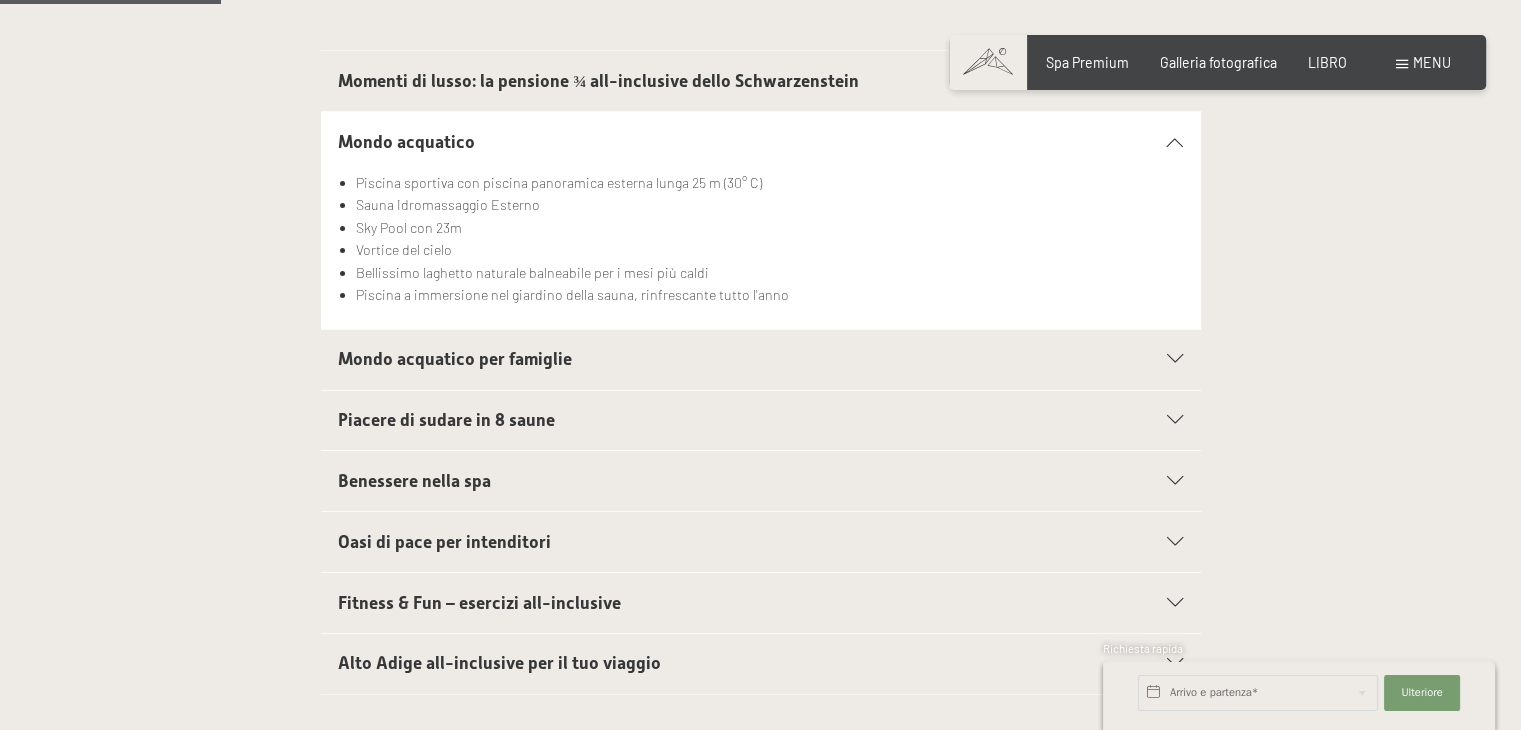 click on "Mondo acquatico per famiglie" at bounding box center [455, 359] 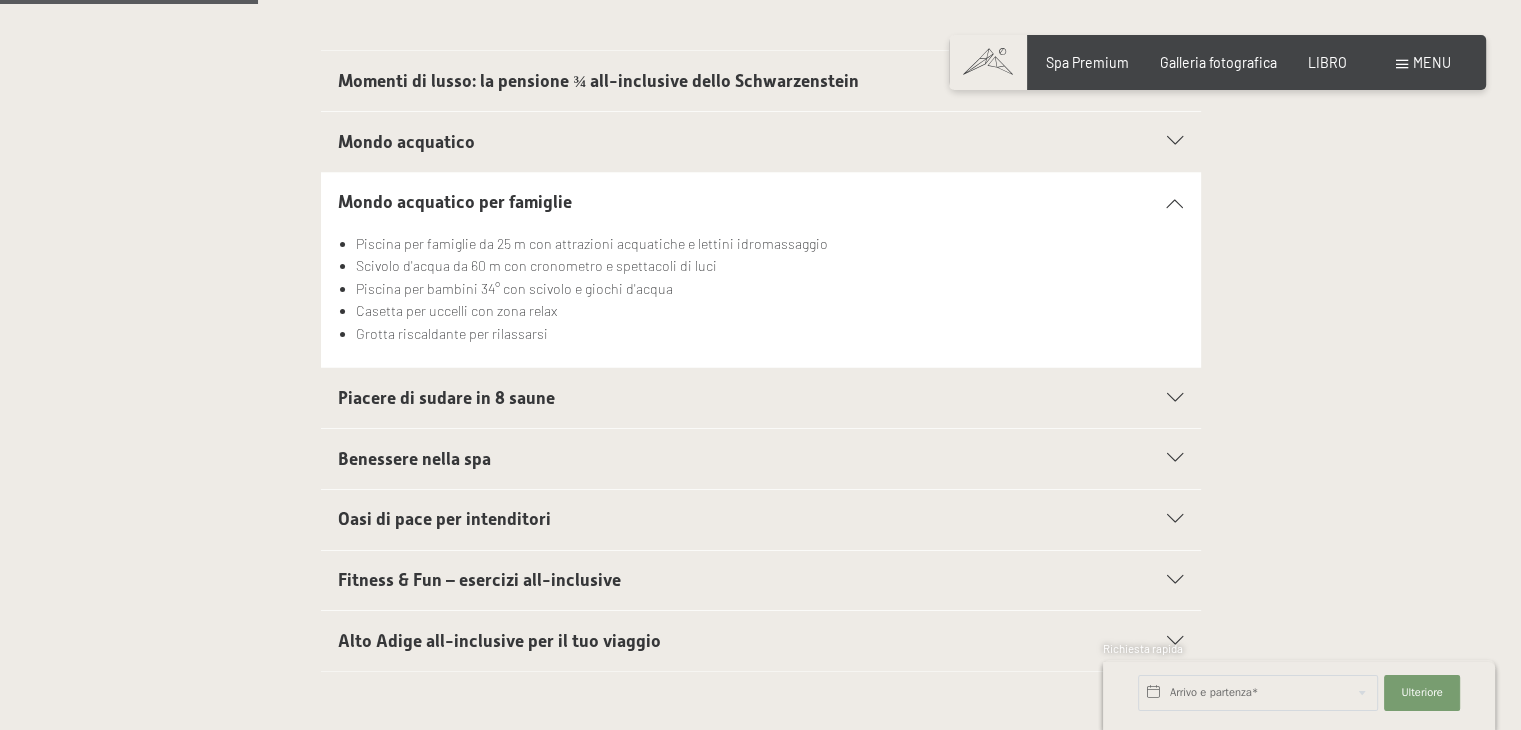 scroll, scrollTop: 600, scrollLeft: 0, axis: vertical 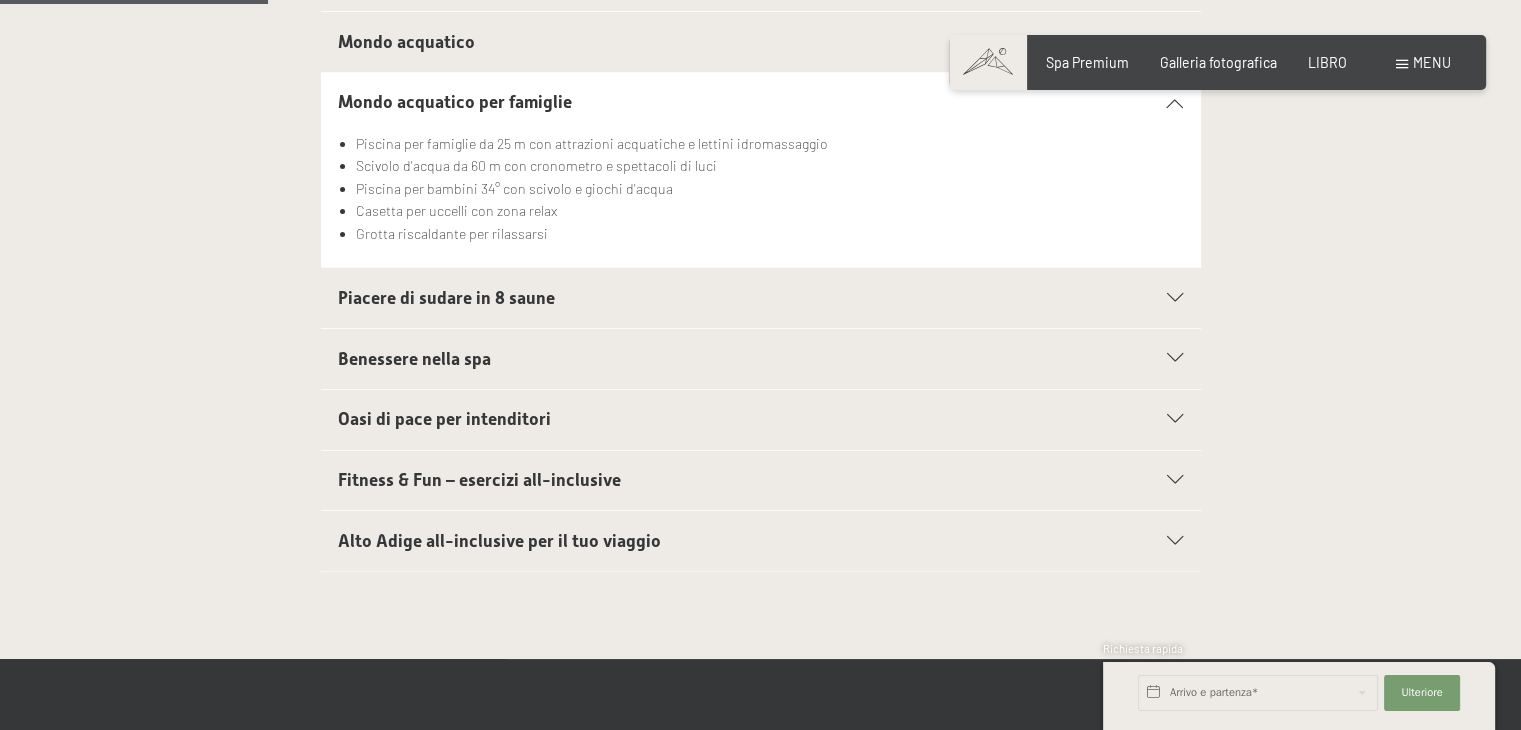 click on "Piacere di sudare in 8 saune" at bounding box center [446, 298] 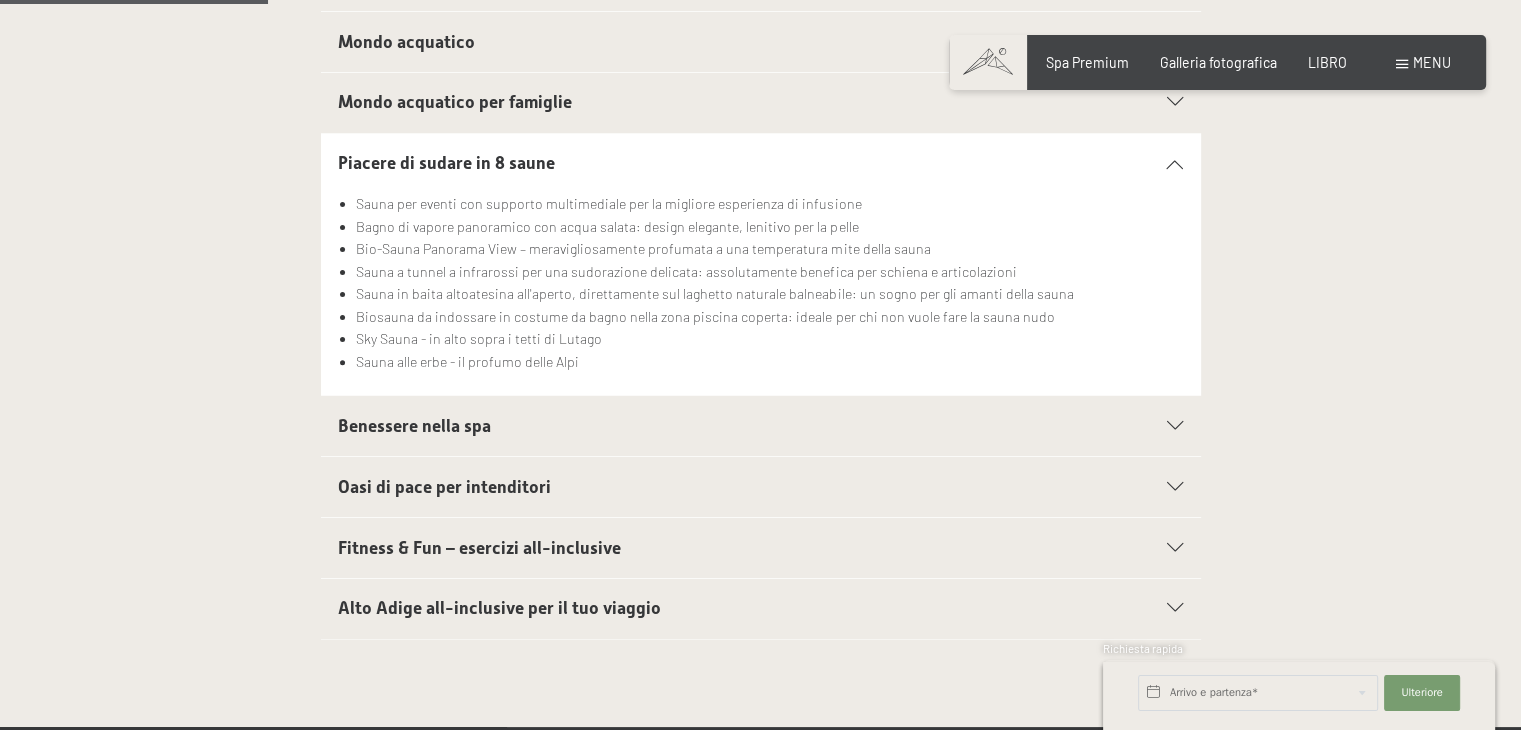click on "Benessere nella spa" at bounding box center [414, 426] 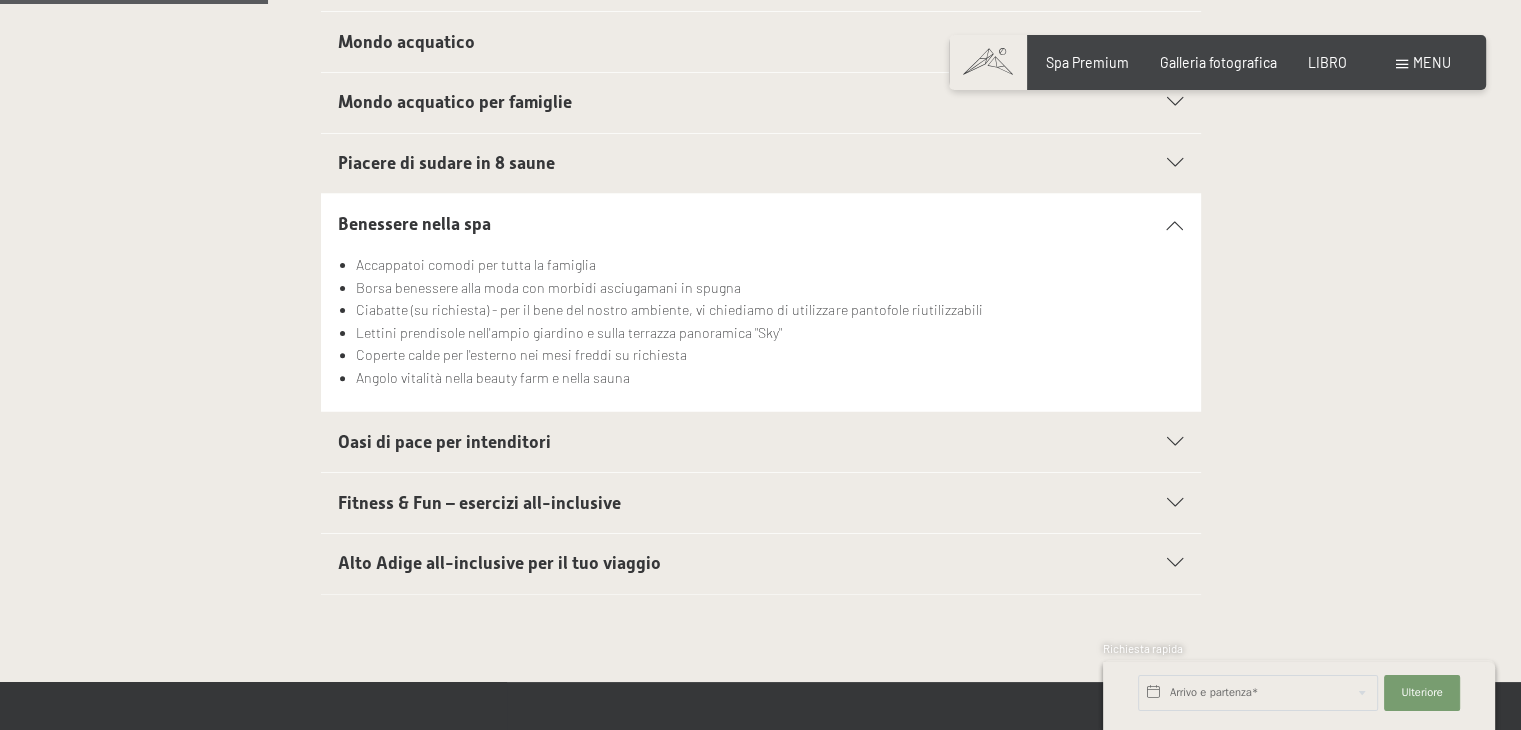 click on "Oasi di pace per intenditori" at bounding box center [444, 442] 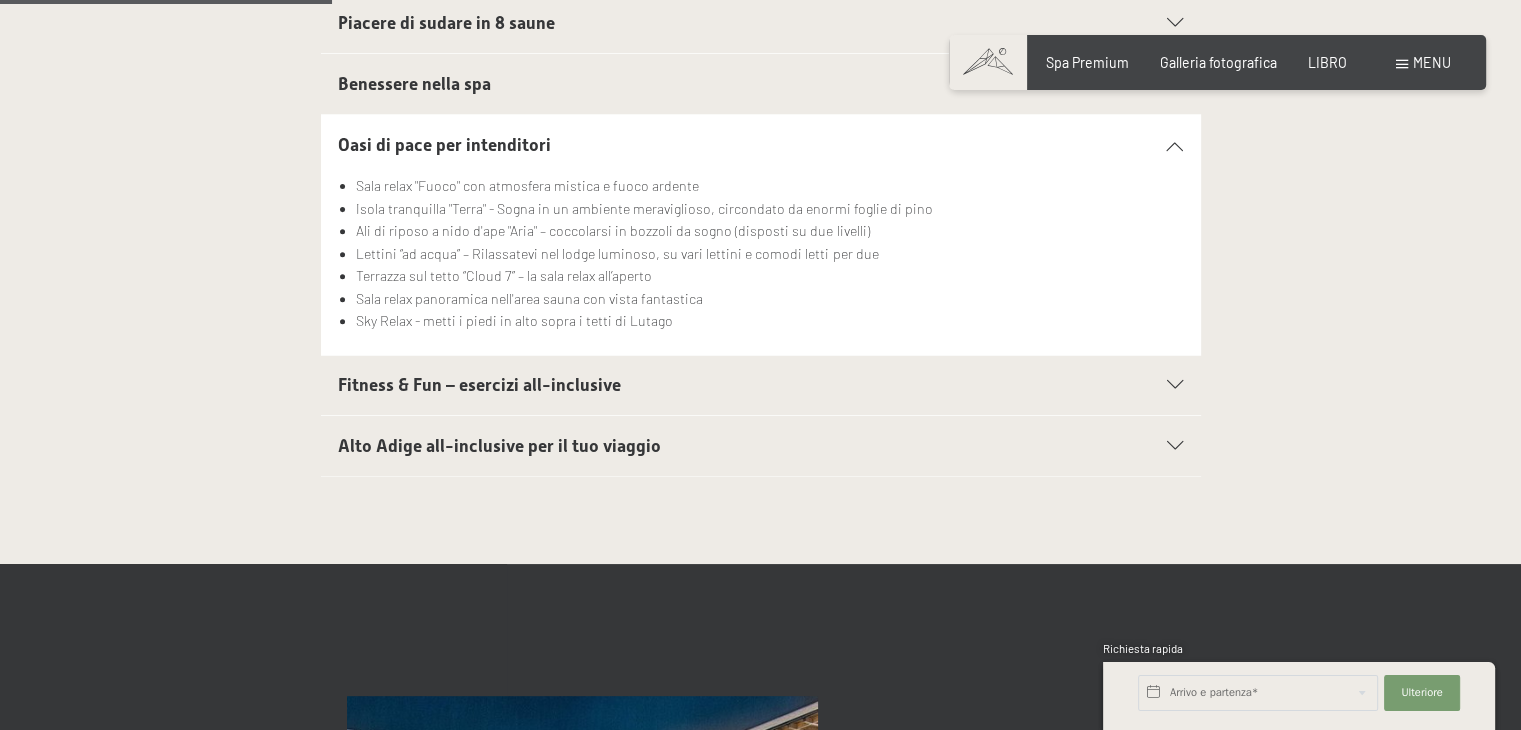 scroll, scrollTop: 800, scrollLeft: 0, axis: vertical 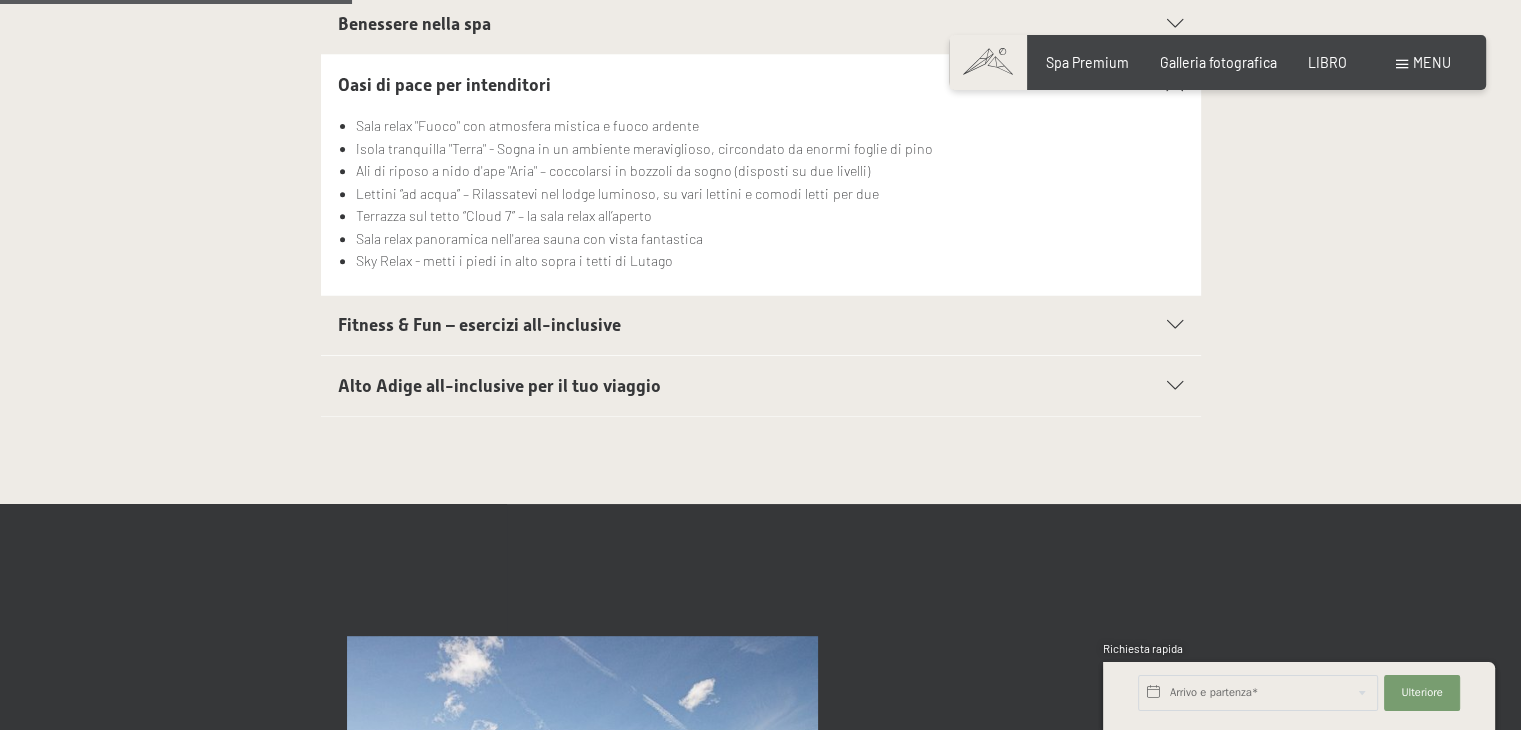 click on "Fitness & Fun – esercizi all-inclusive" at bounding box center (479, 325) 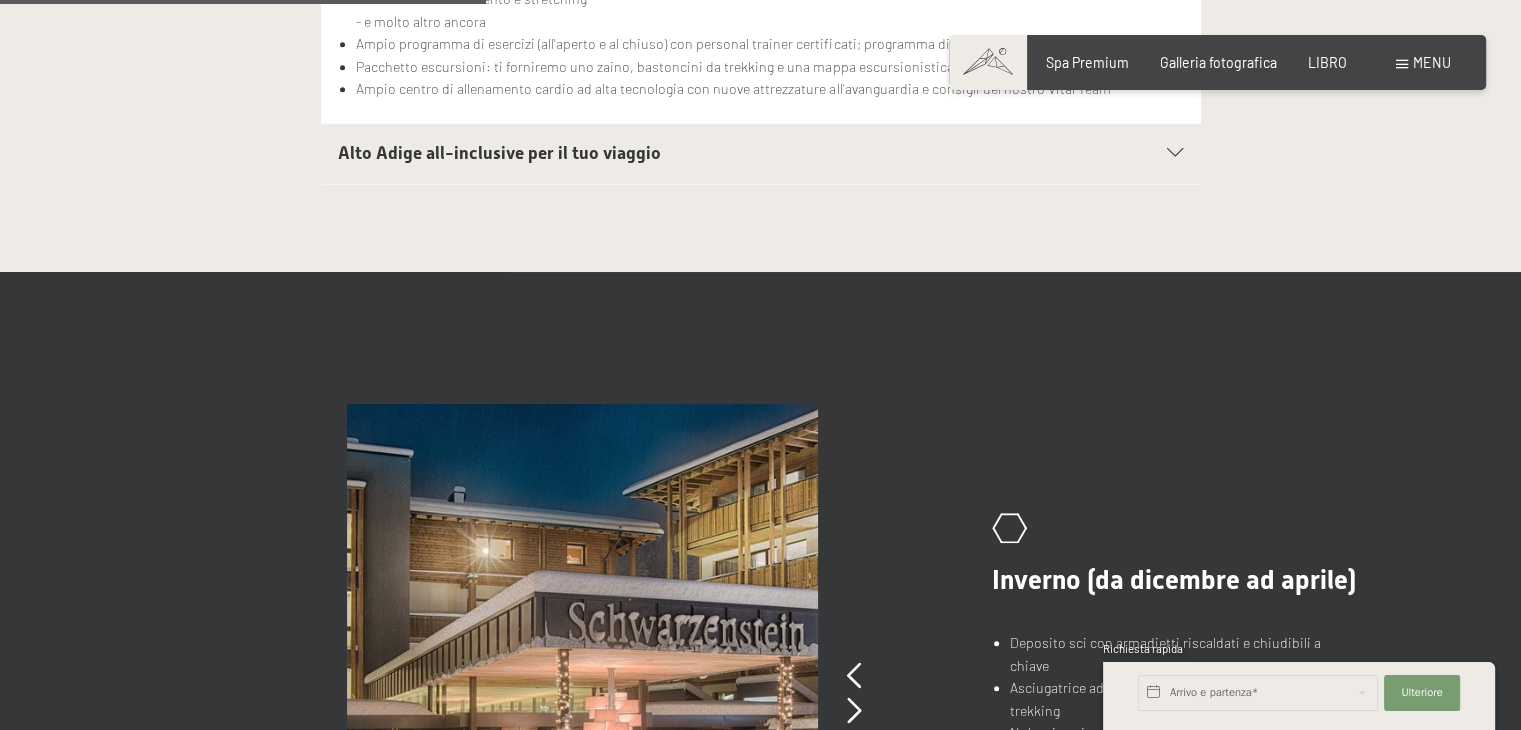 scroll, scrollTop: 1300, scrollLeft: 0, axis: vertical 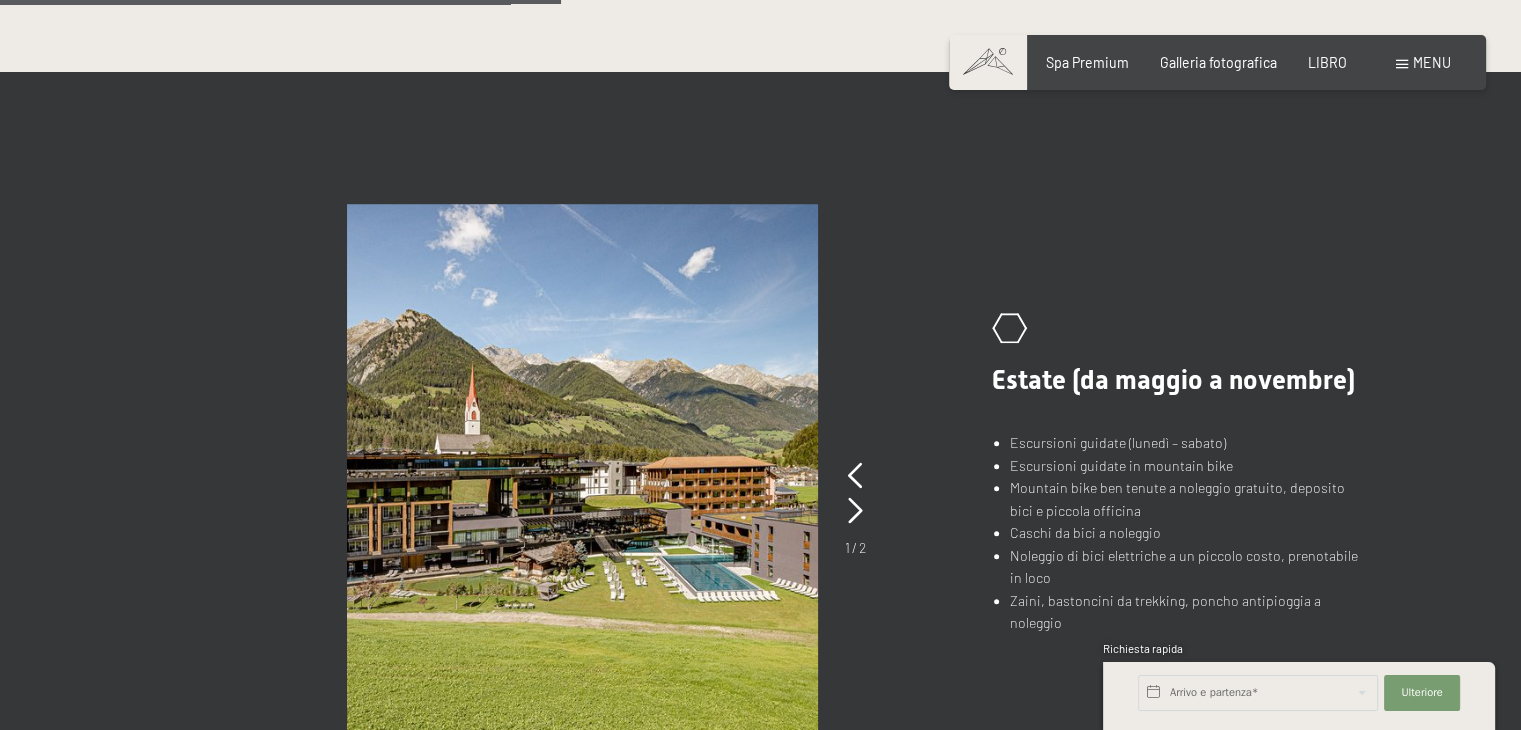 click on ".st0{fill:none;stroke:#FFFFFF;stroke-width:2;stroke-linecap:round;stroke-miterlimit:10;} .st1{fill:none;stroke:#FFFFFF;stroke-width:2;stroke-miterlimit:10;}                        Estate (da maggio a novembre)           Escursioni guidate (lunedì – sabato)   Escursioni guidate in mountain bike   Mountain bike ben tenute a noleggio gratuito, deposito bici e piccola officina   Caschi da bici a noleggio   Noleggio di bici elettriche a un piccolo costo, prenotabile in loco   Zaini, bastoncini da trekking, poncho antipioggia a noleggio            Per saperne di più" at bounding box center (760, 485) 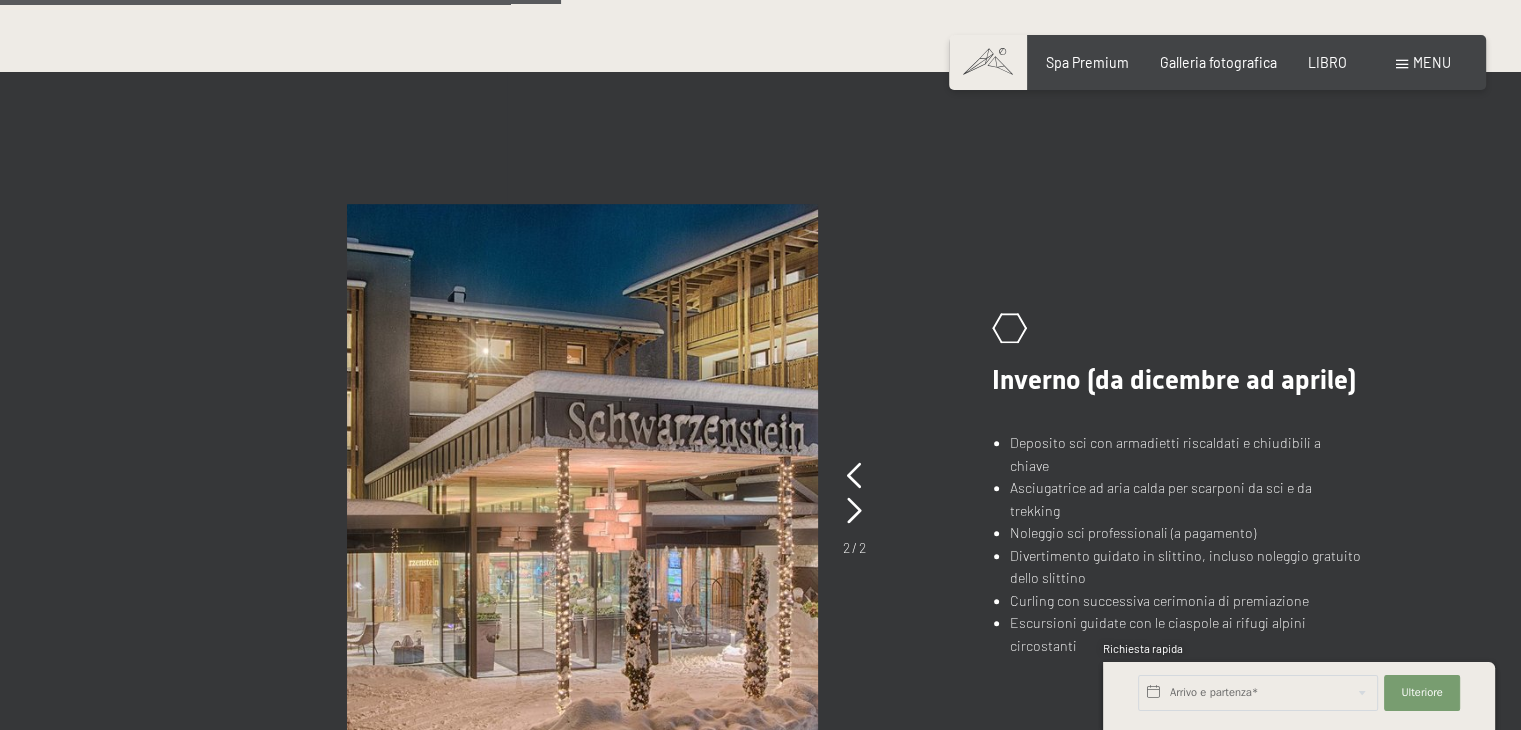 click at bounding box center [582, 485] 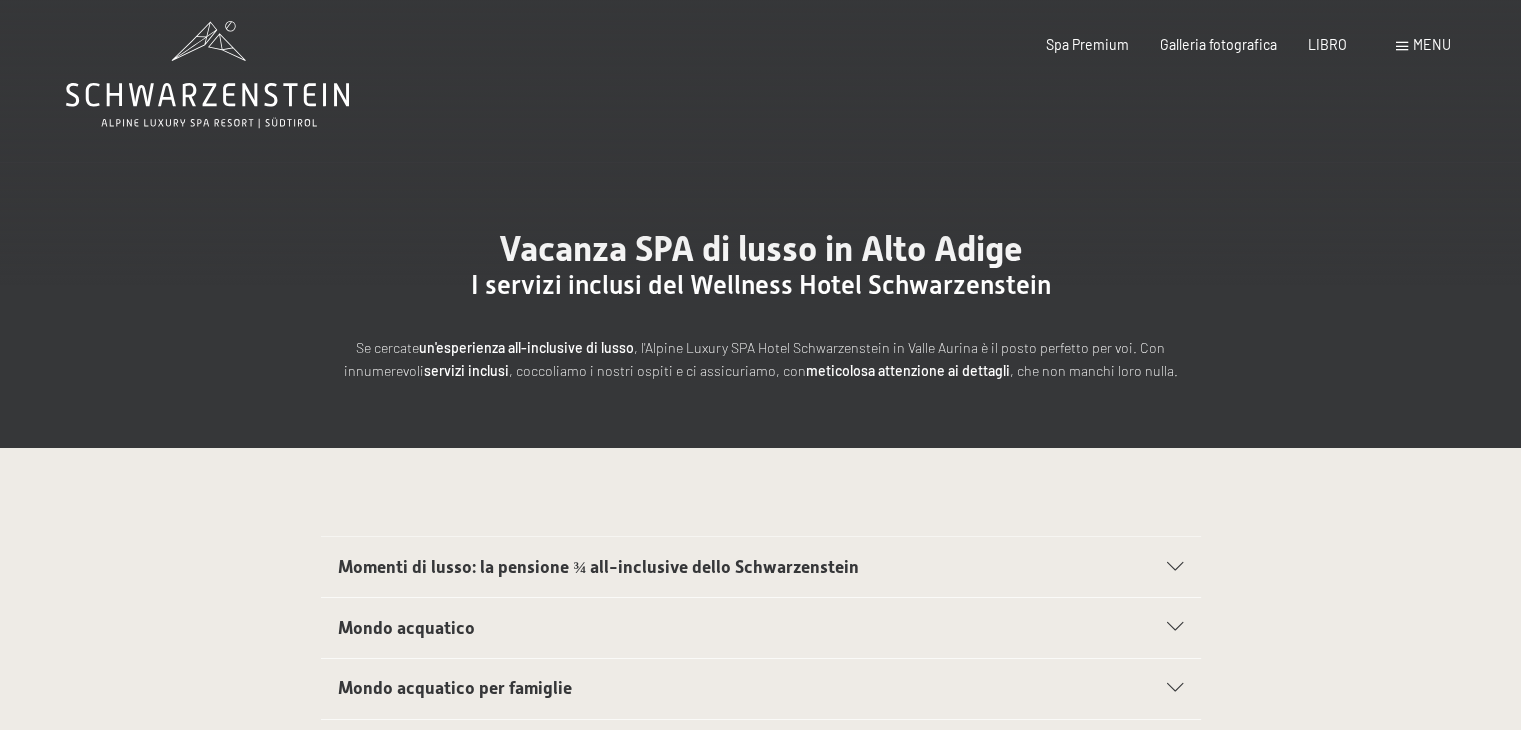 scroll, scrollTop: 0, scrollLeft: 0, axis: both 